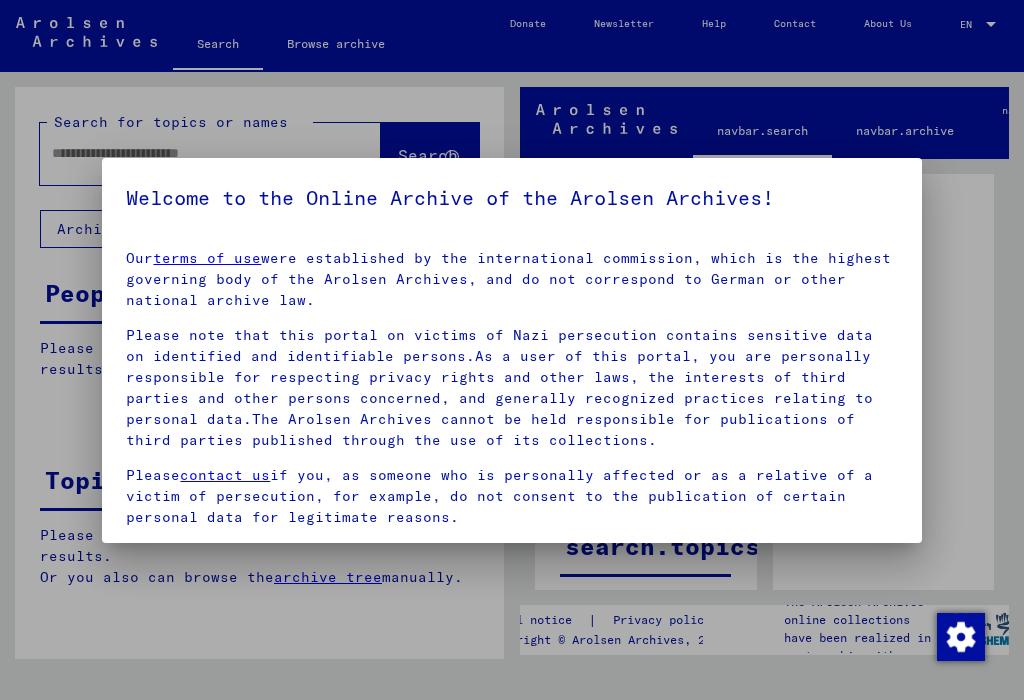 scroll, scrollTop: 0, scrollLeft: 0, axis: both 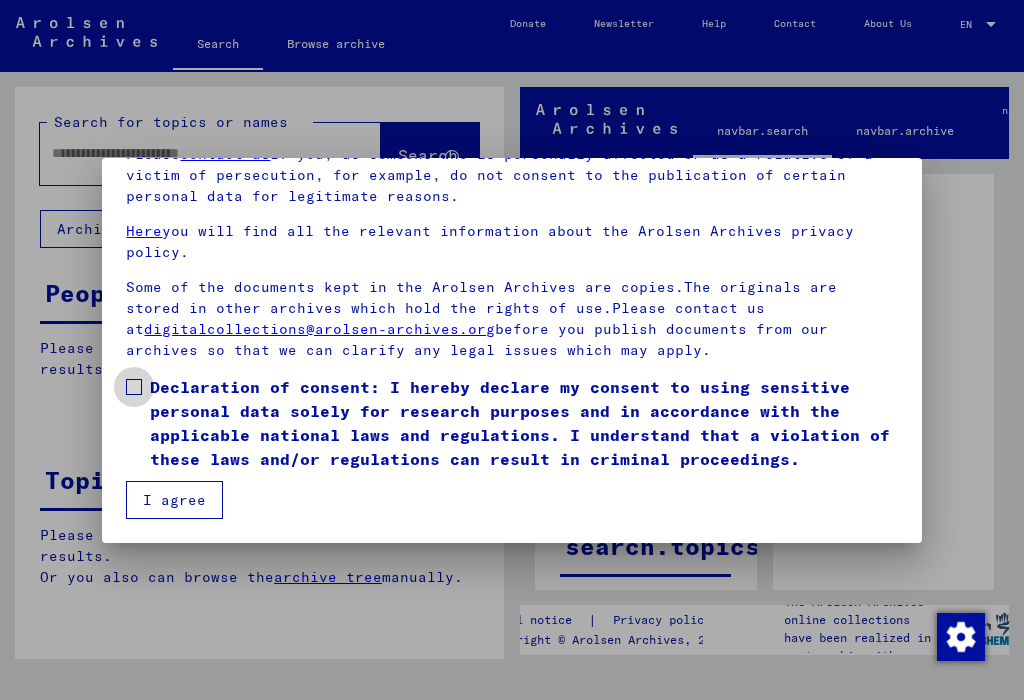 click at bounding box center (134, 387) 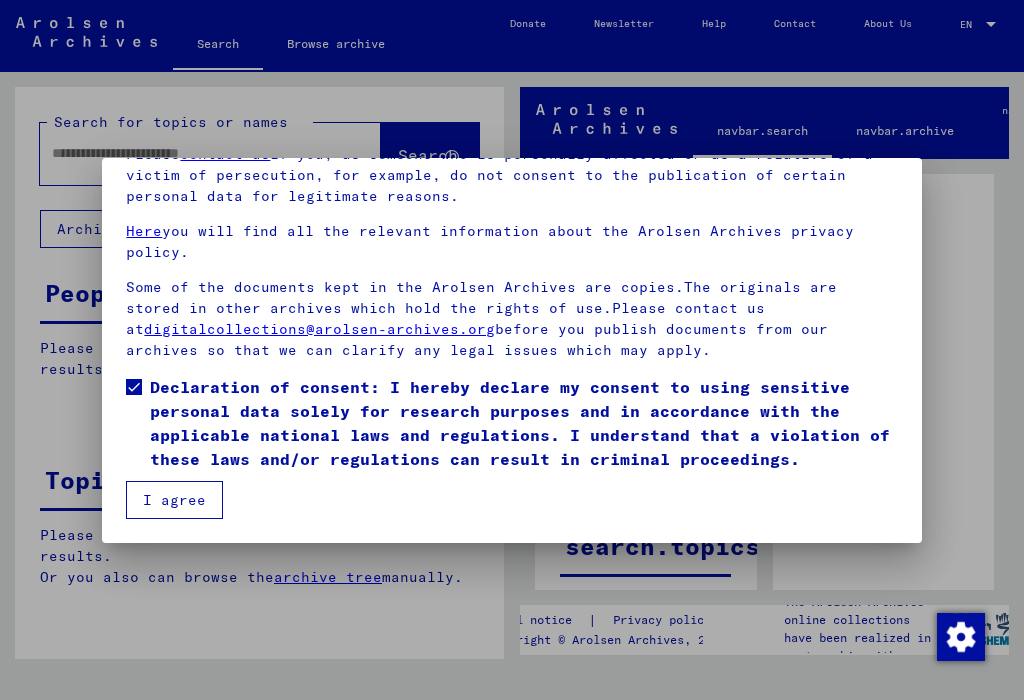 click on "I agree" at bounding box center [174, 500] 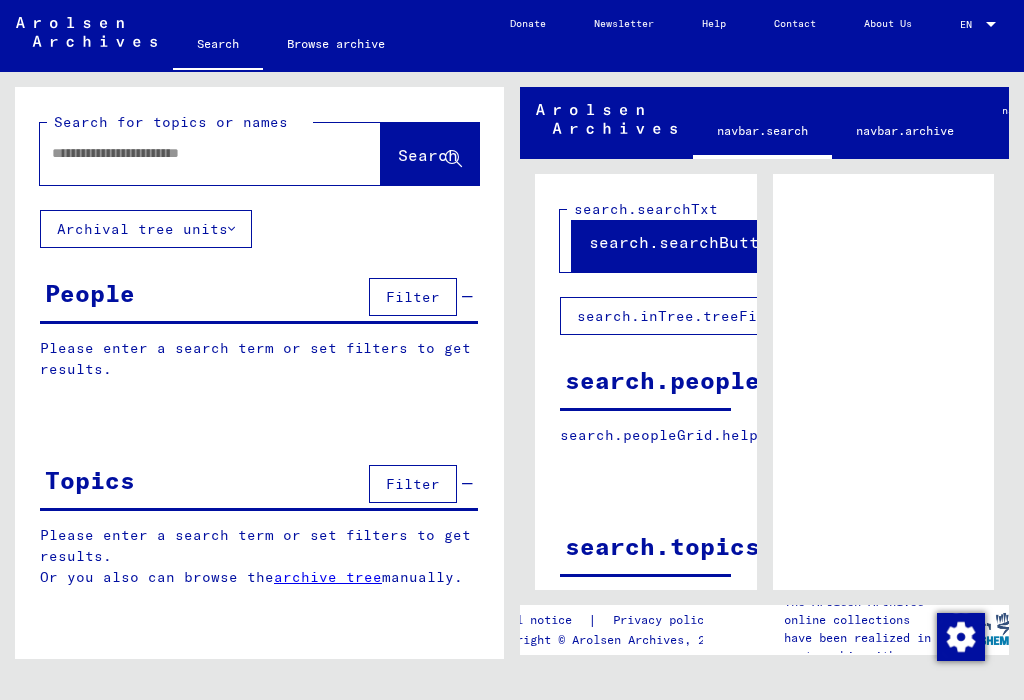 click at bounding box center [192, 153] 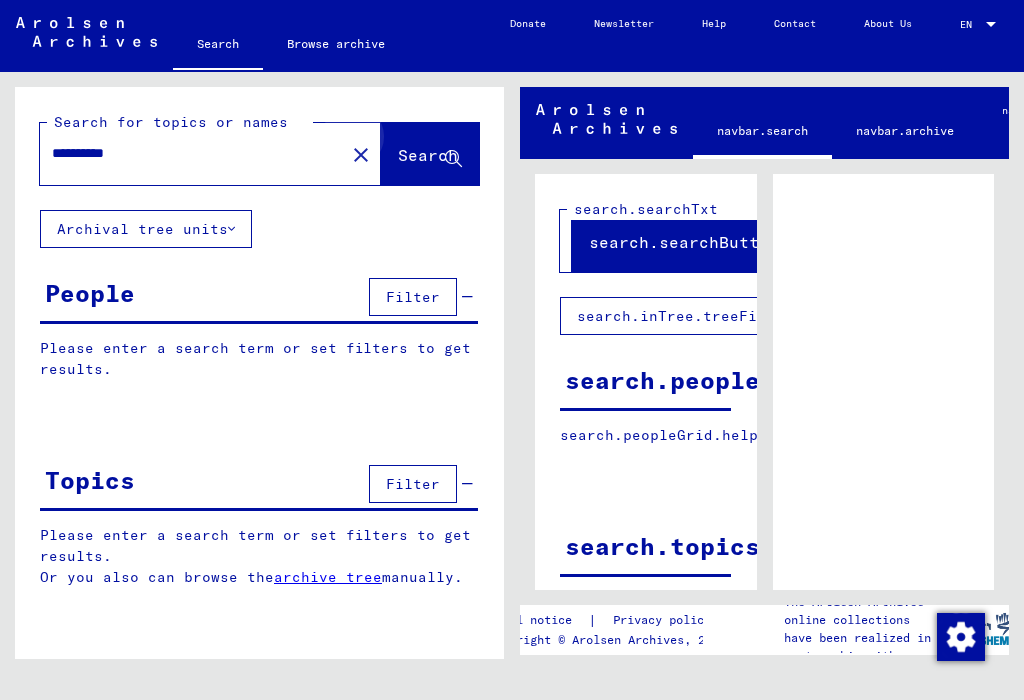 type on "**********" 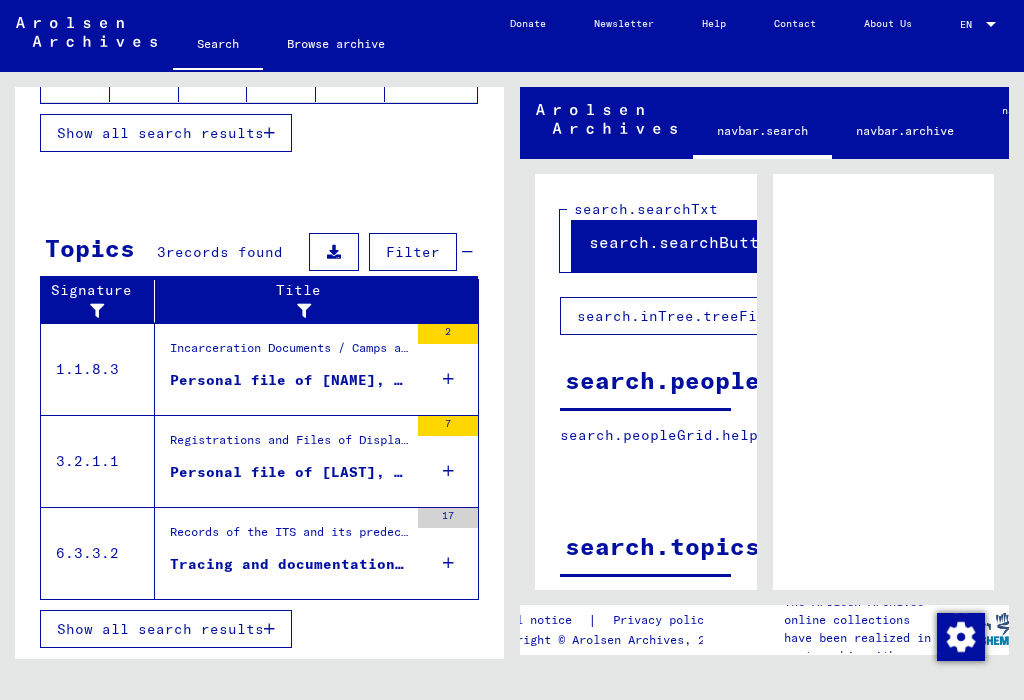 scroll, scrollTop: 528, scrollLeft: 0, axis: vertical 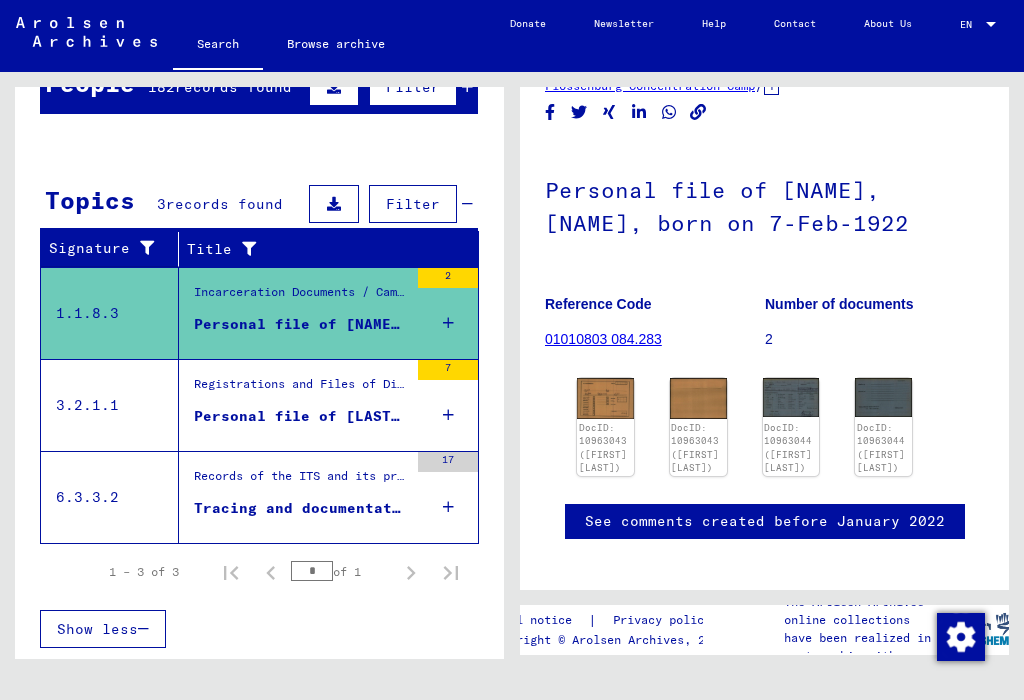 click on "BICA" 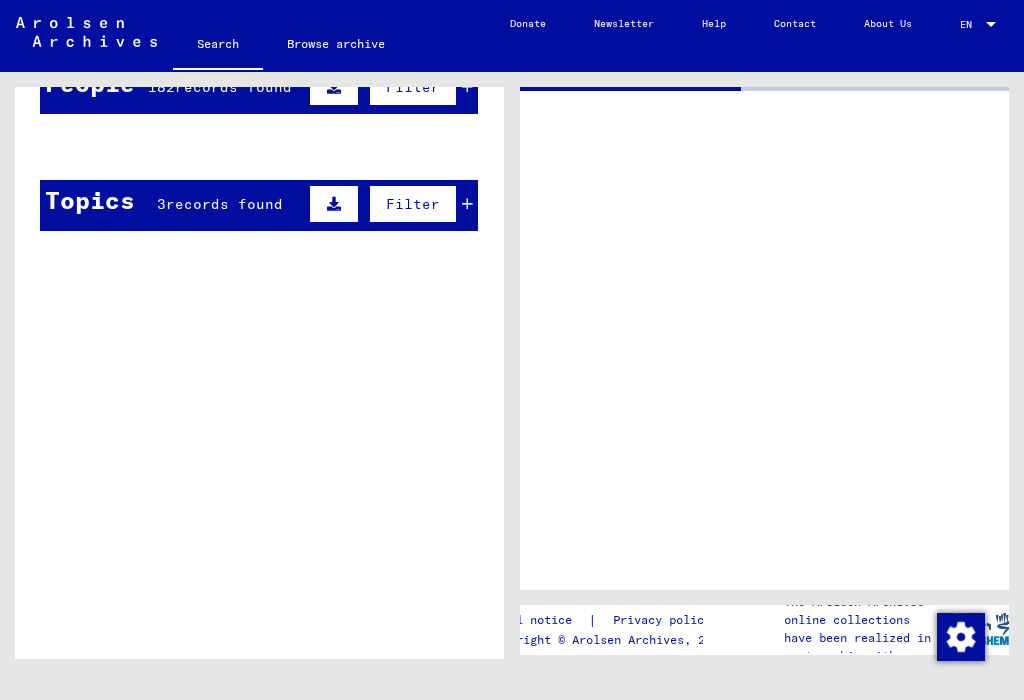 scroll, scrollTop: 0, scrollLeft: 0, axis: both 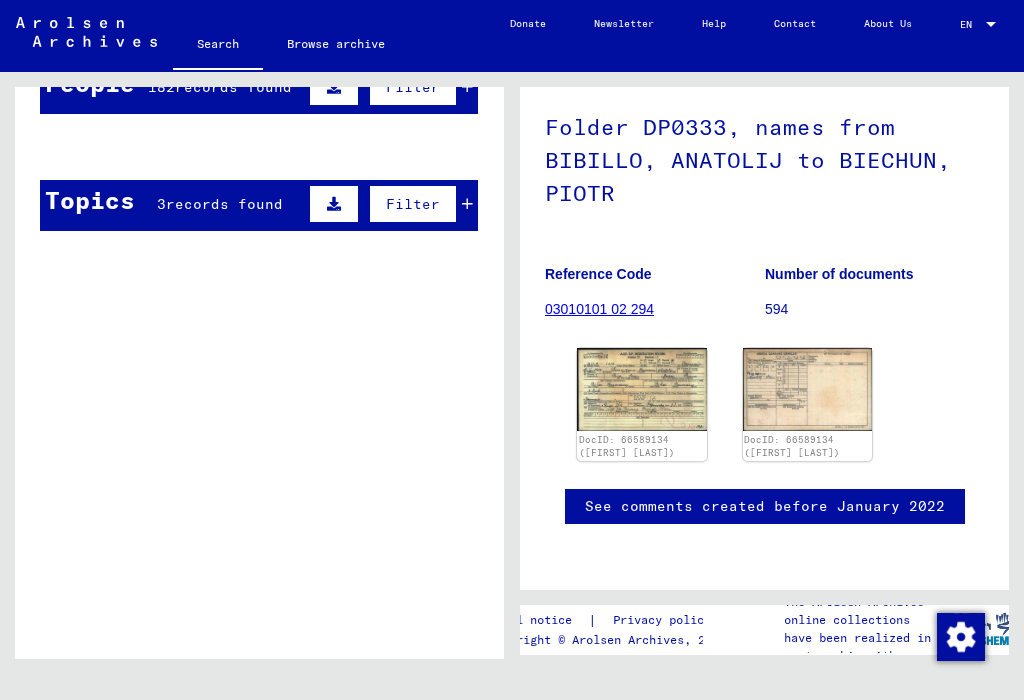 click 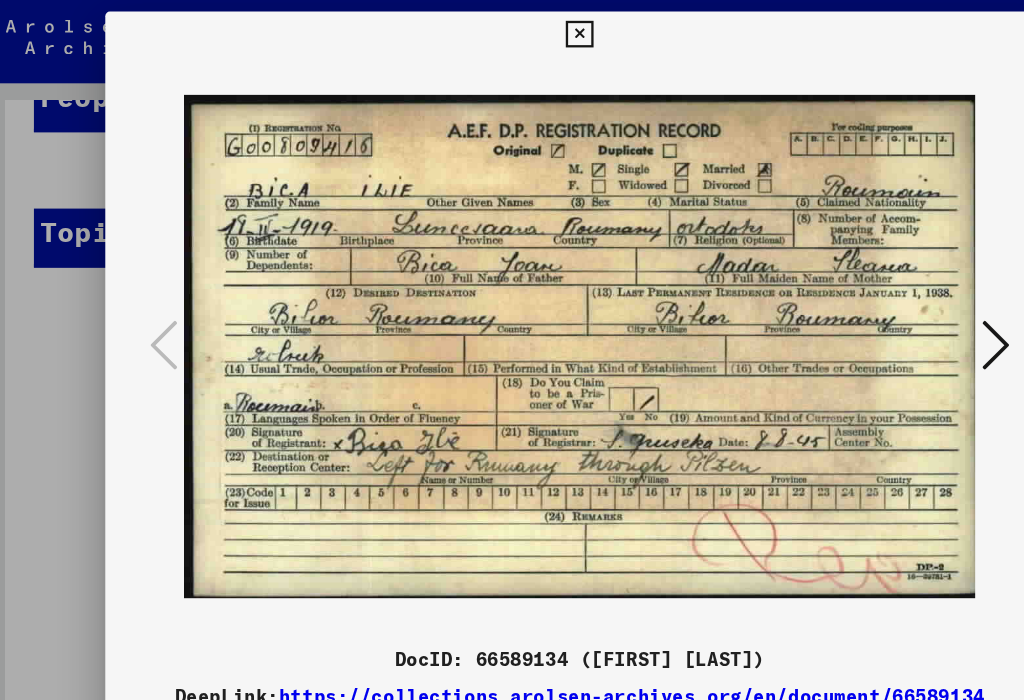 click at bounding box center (872, 298) 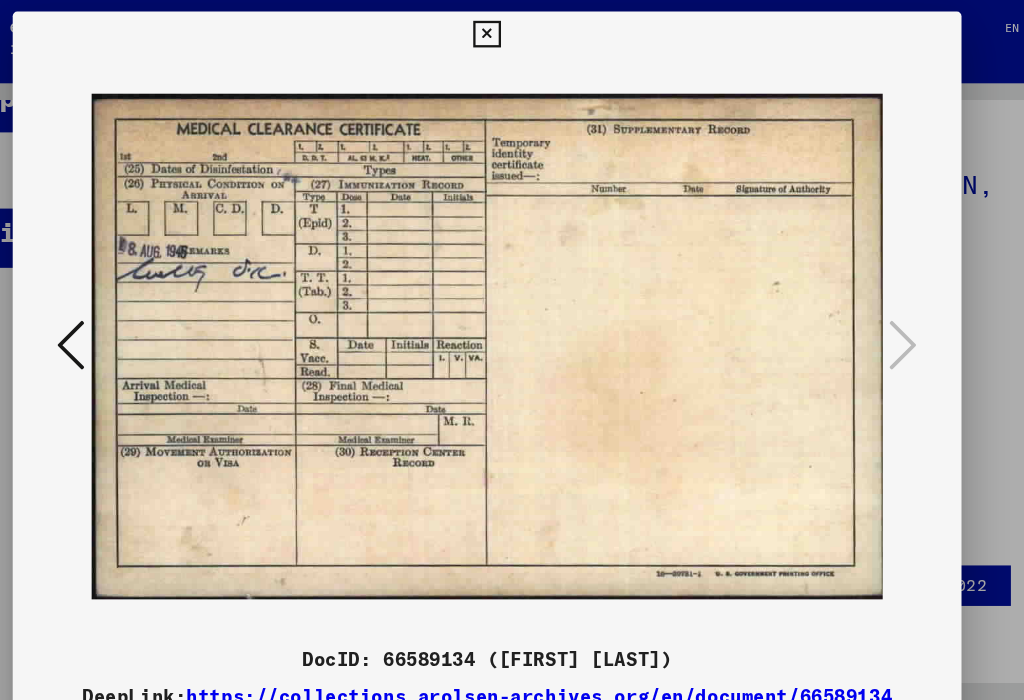 click at bounding box center [511, 30] 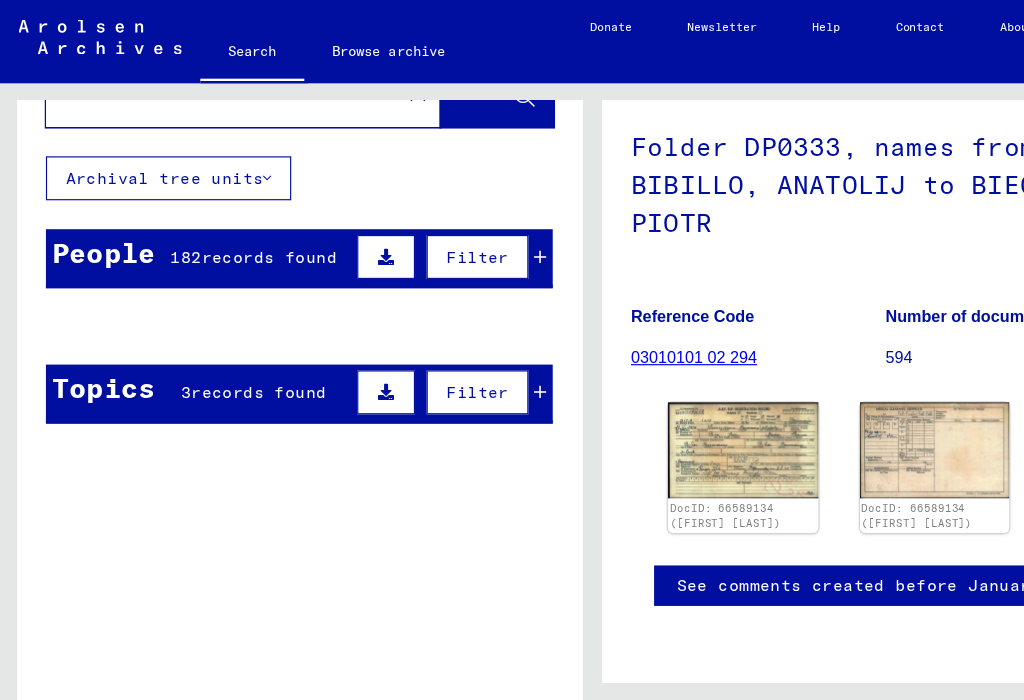scroll, scrollTop: 69, scrollLeft: 0, axis: vertical 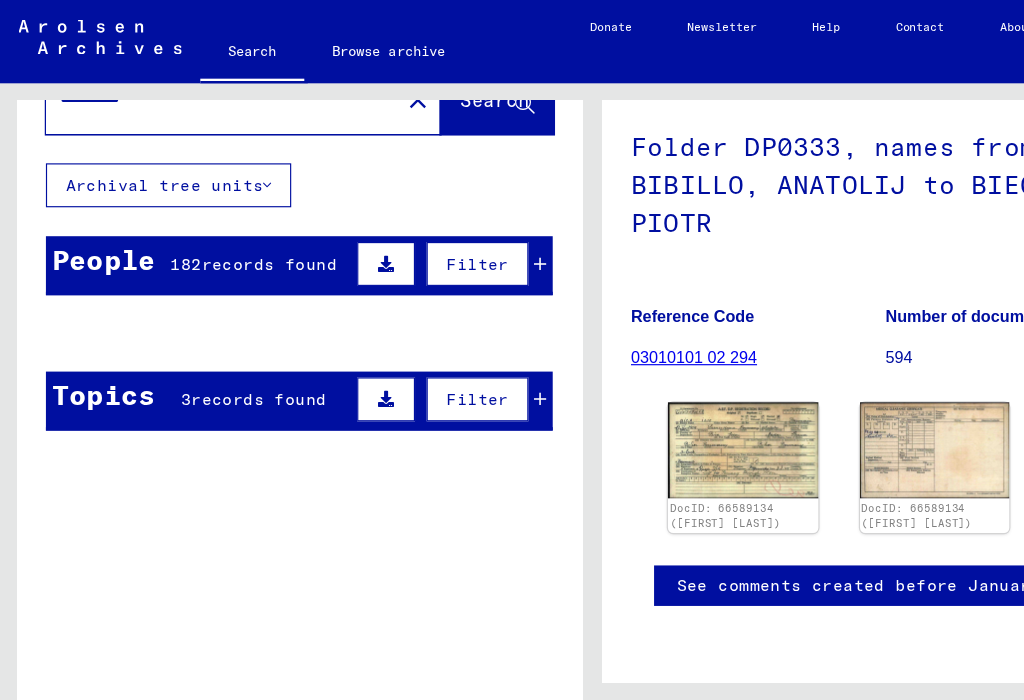 click at bounding box center (213, 386) 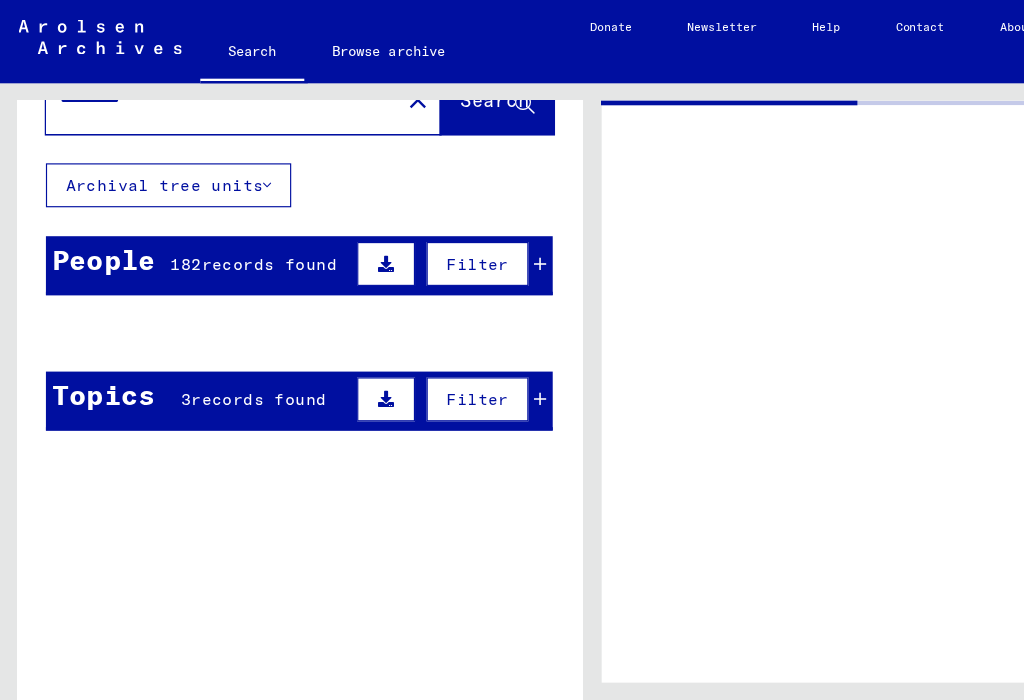 scroll, scrollTop: 0, scrollLeft: 0, axis: both 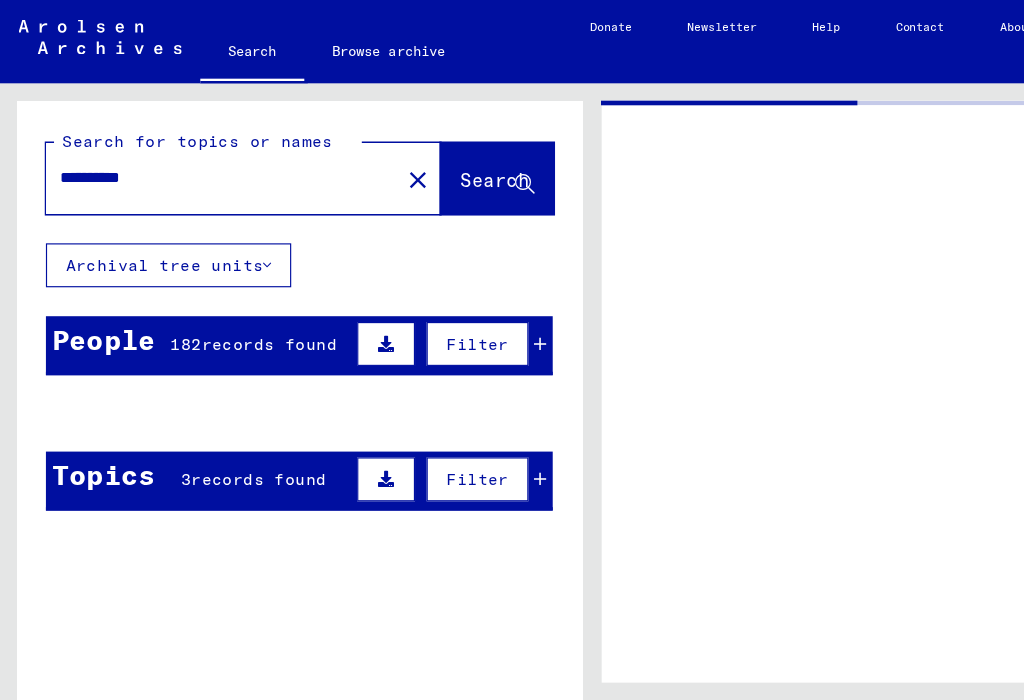 click on "Archival tree units" 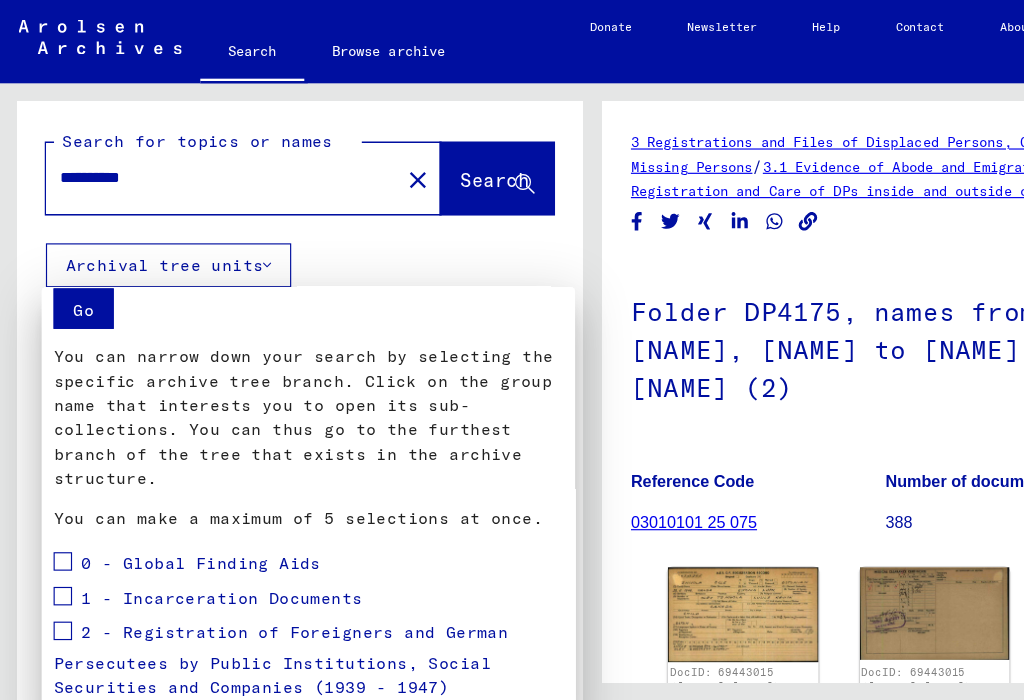 scroll, scrollTop: 46, scrollLeft: 0, axis: vertical 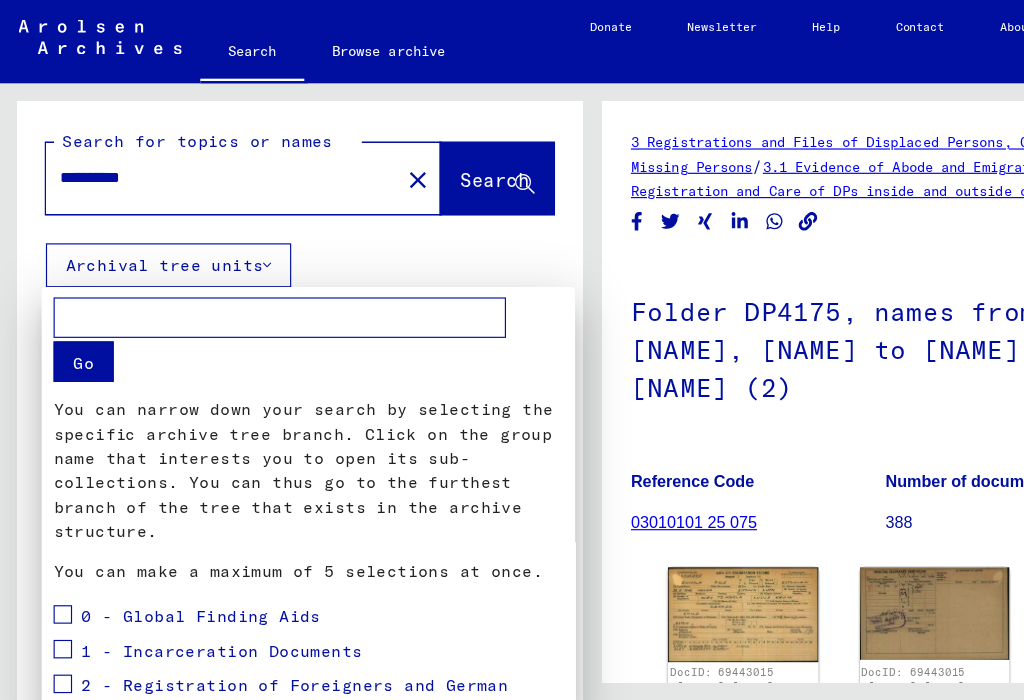 click at bounding box center [512, 350] 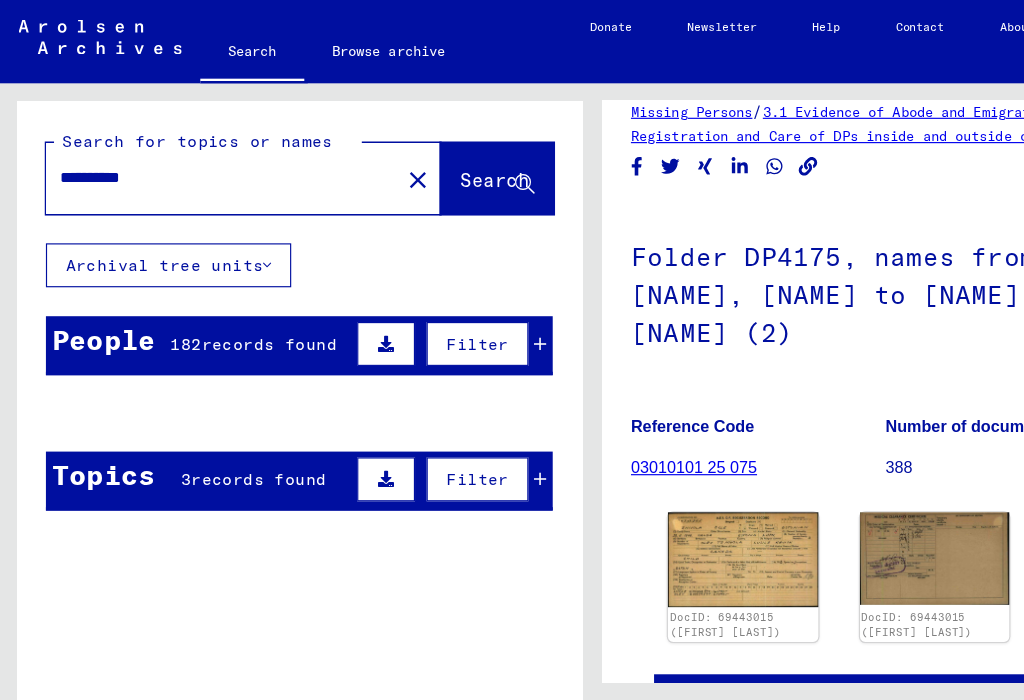 scroll, scrollTop: 43, scrollLeft: 0, axis: vertical 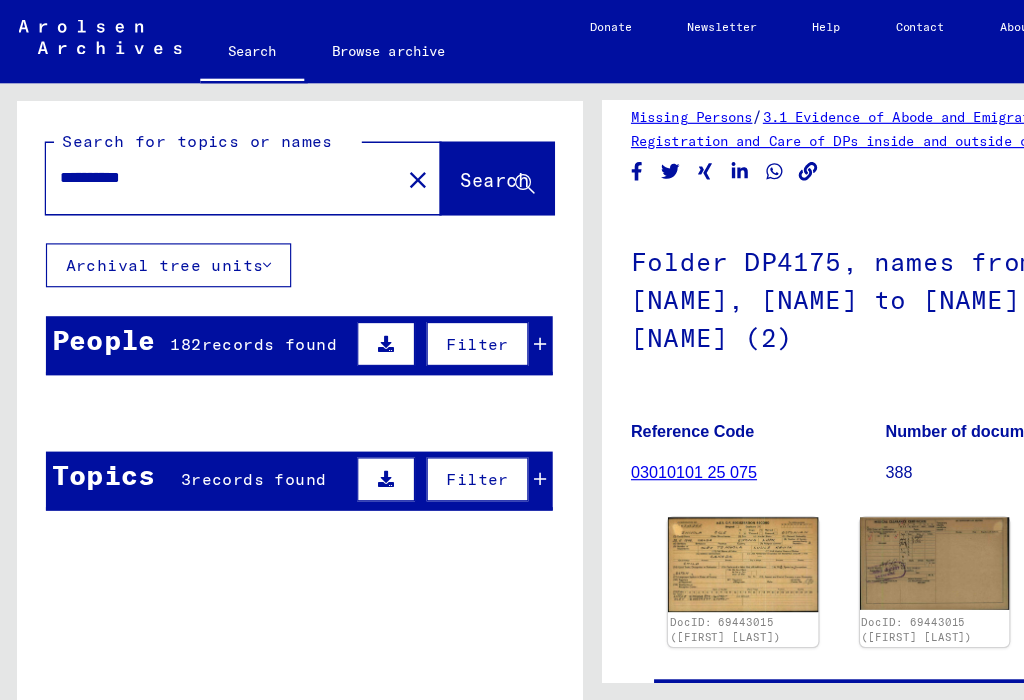 click on "**********" at bounding box center (192, 153) 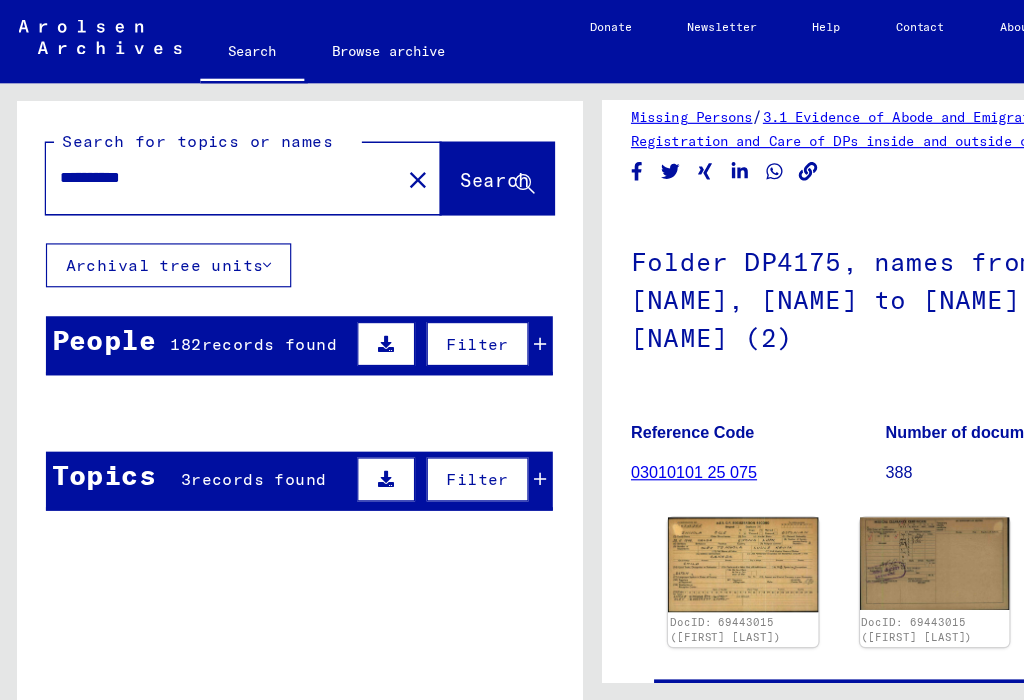 click 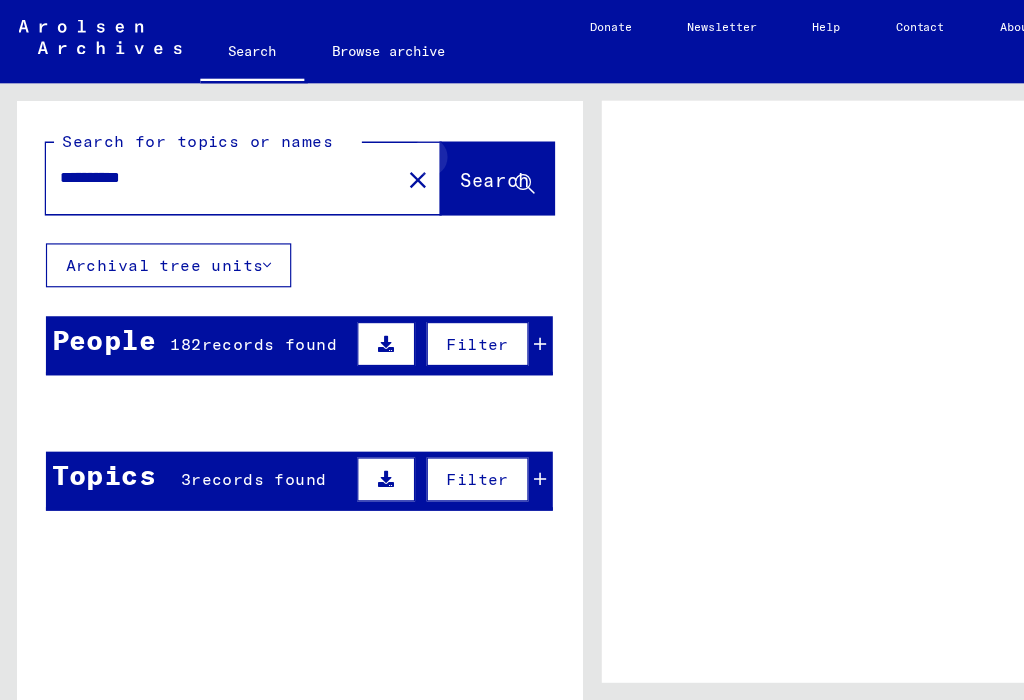 scroll, scrollTop: 0, scrollLeft: 0, axis: both 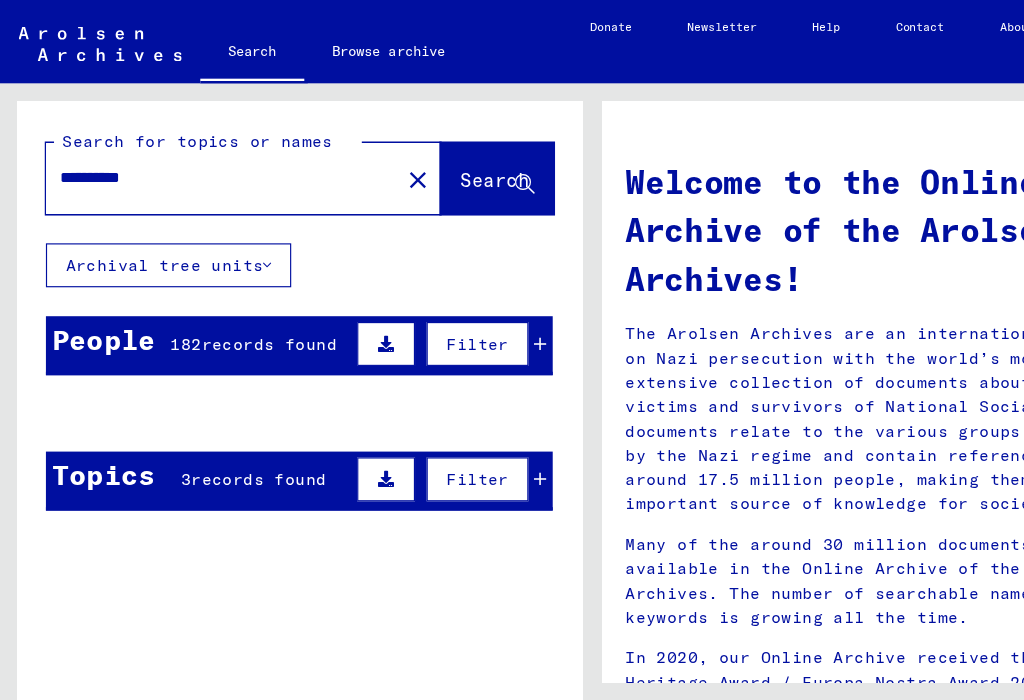 click 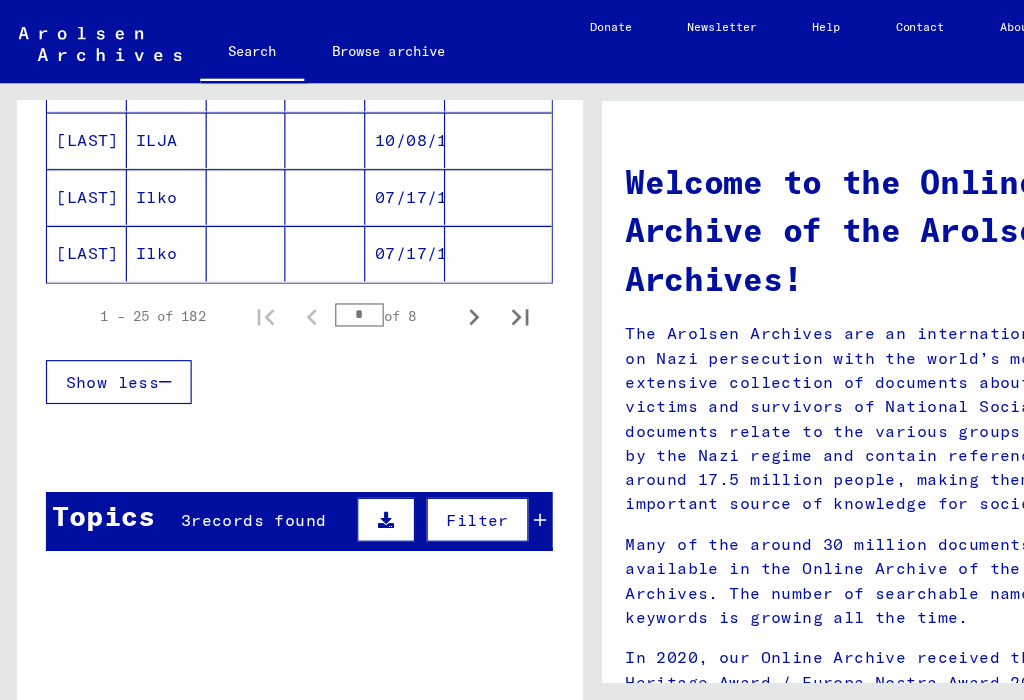 scroll, scrollTop: 1407, scrollLeft: 0, axis: vertical 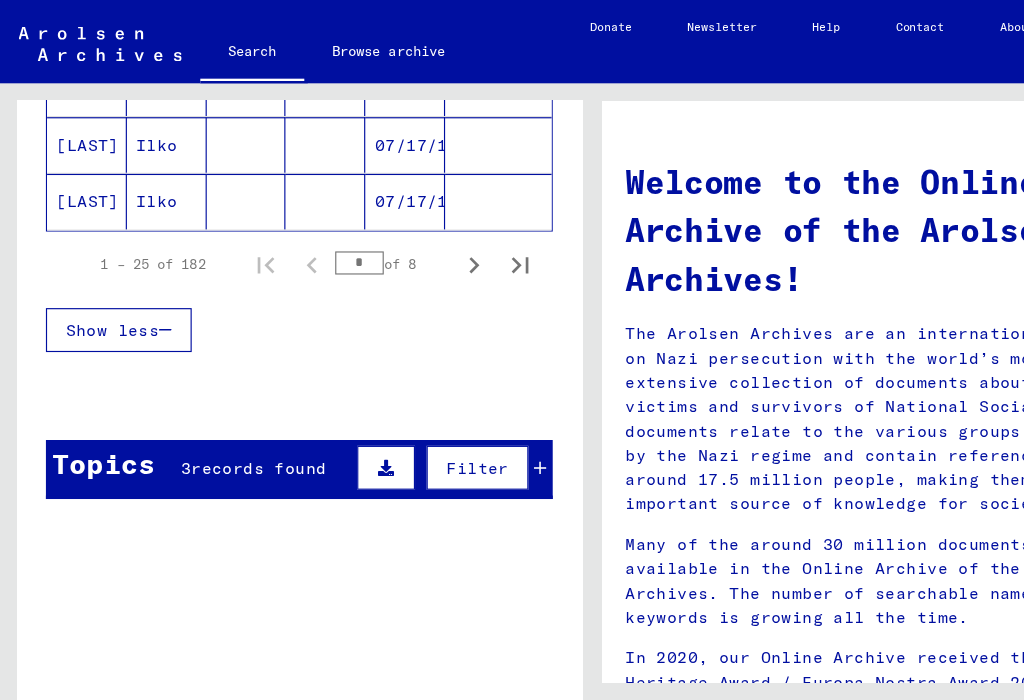 click at bounding box center (410, 228) 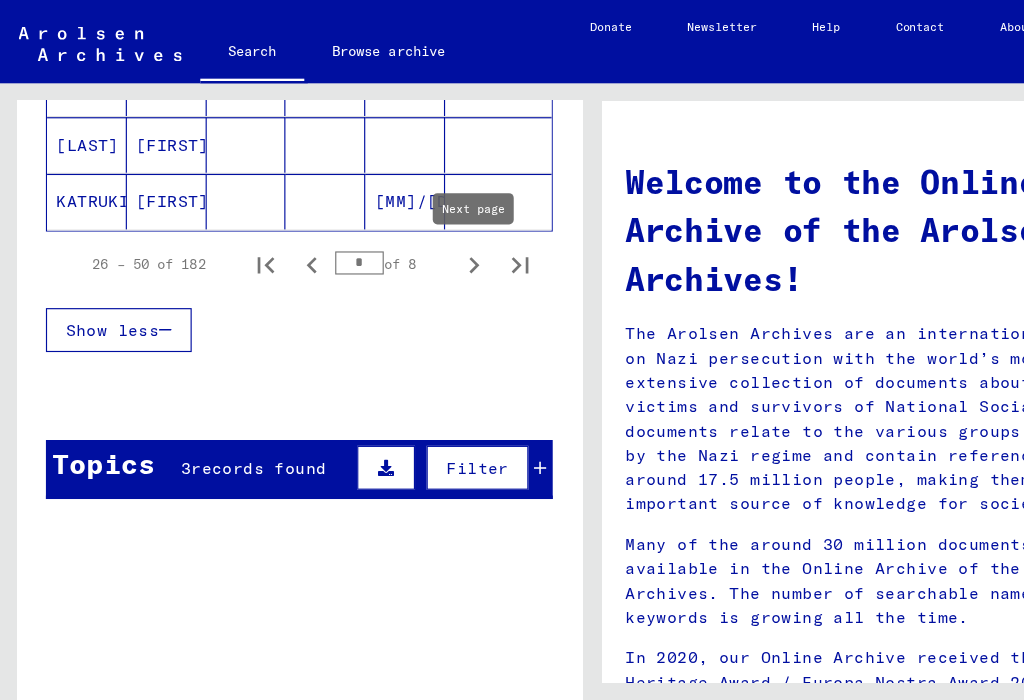 click 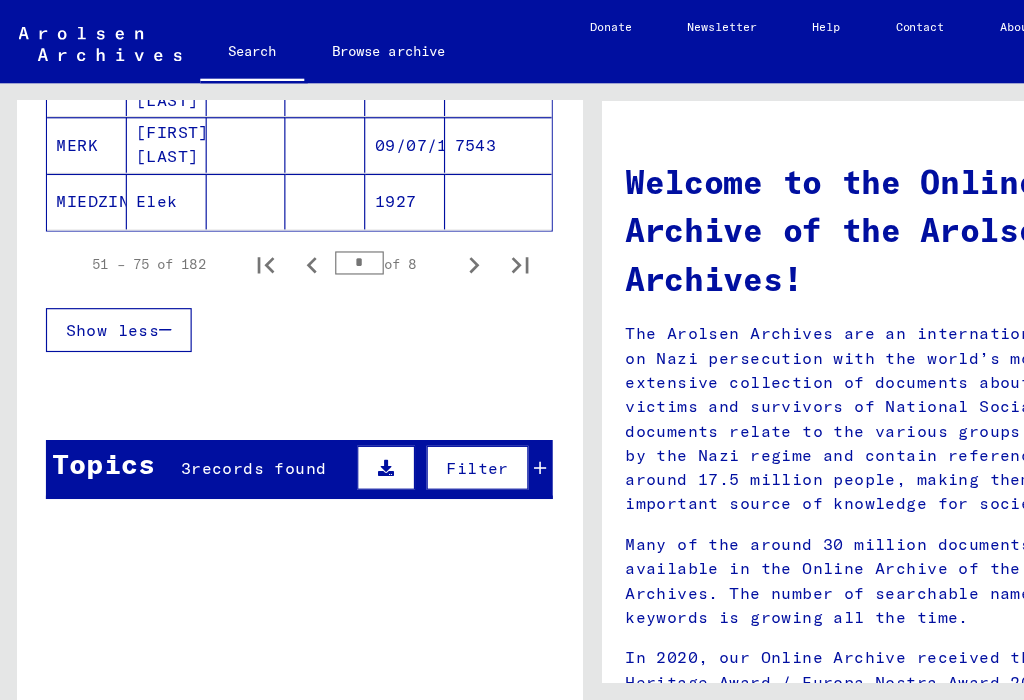 click 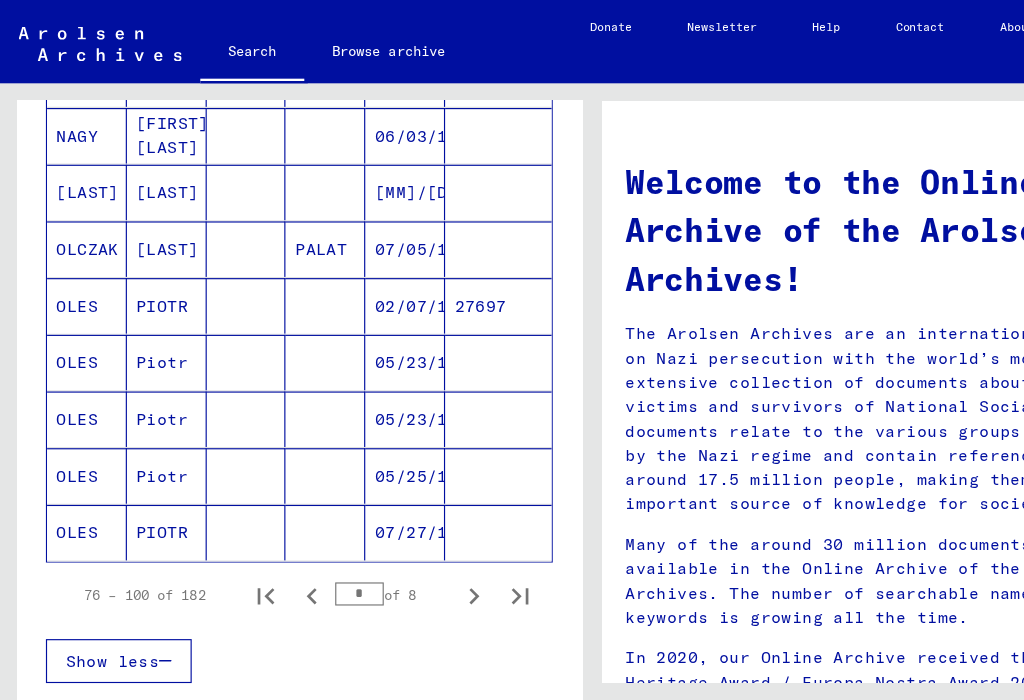 scroll, scrollTop: 1120, scrollLeft: 0, axis: vertical 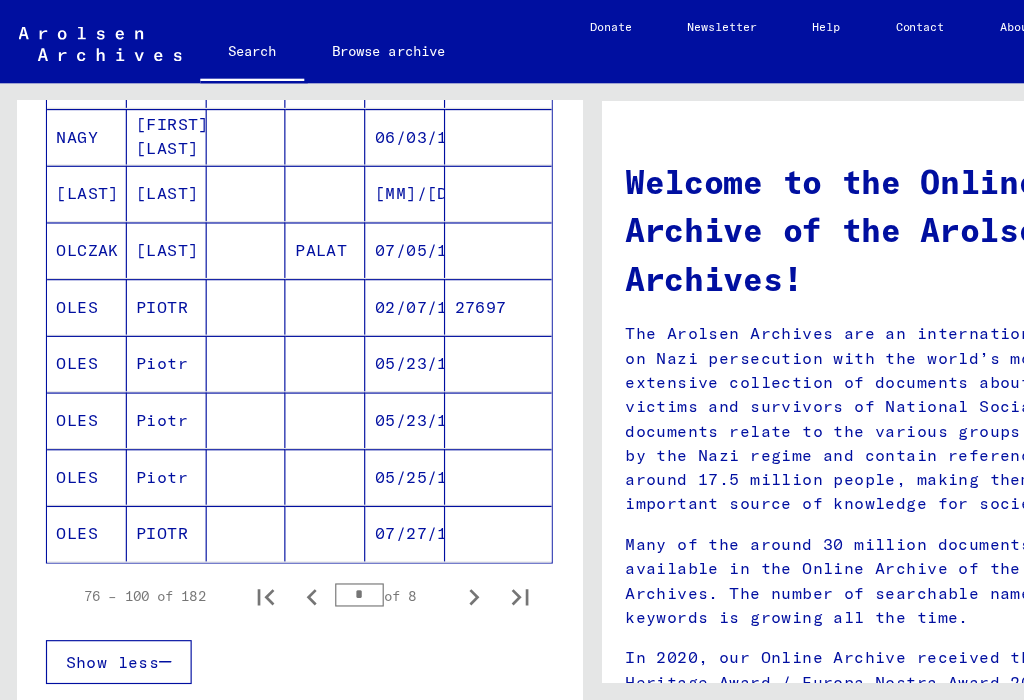 click on "OLES" at bounding box center [75, 314] 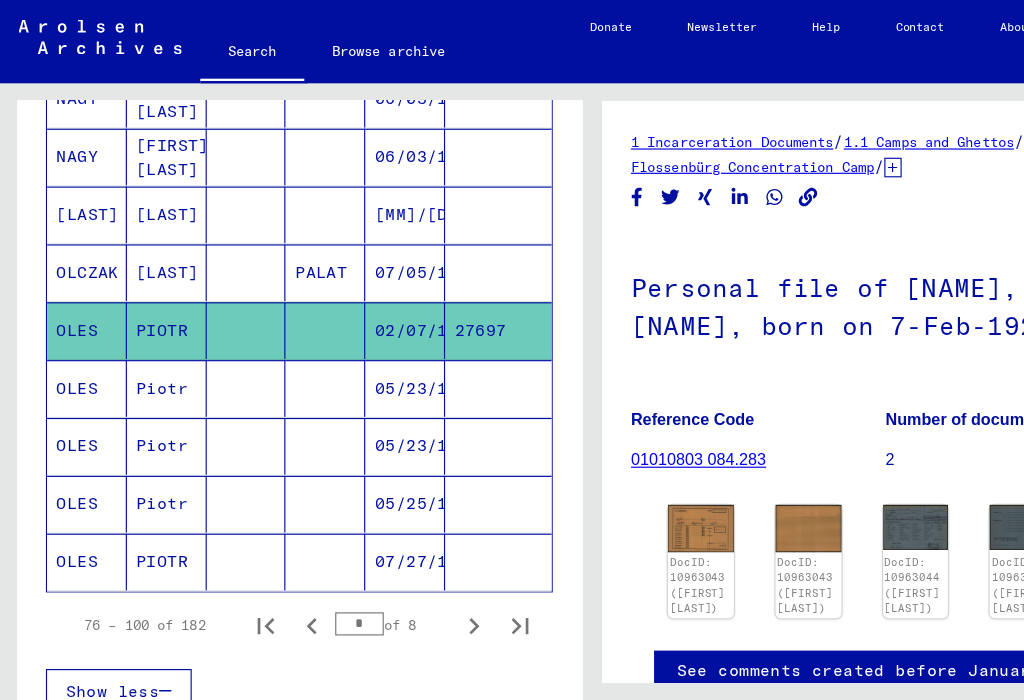 scroll, scrollTop: 0, scrollLeft: 0, axis: both 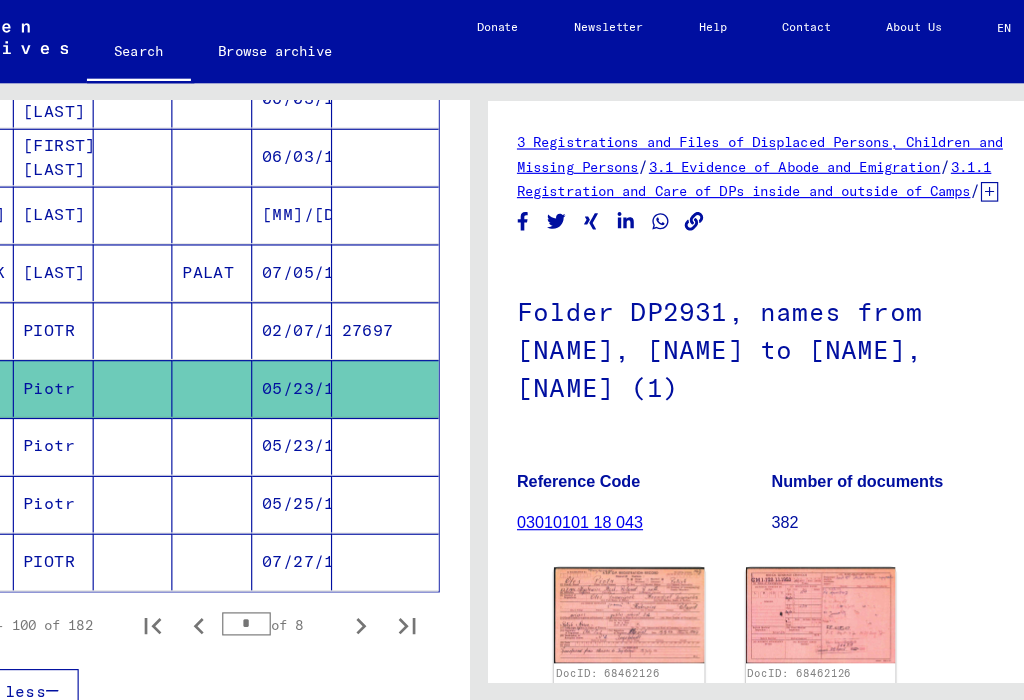 click 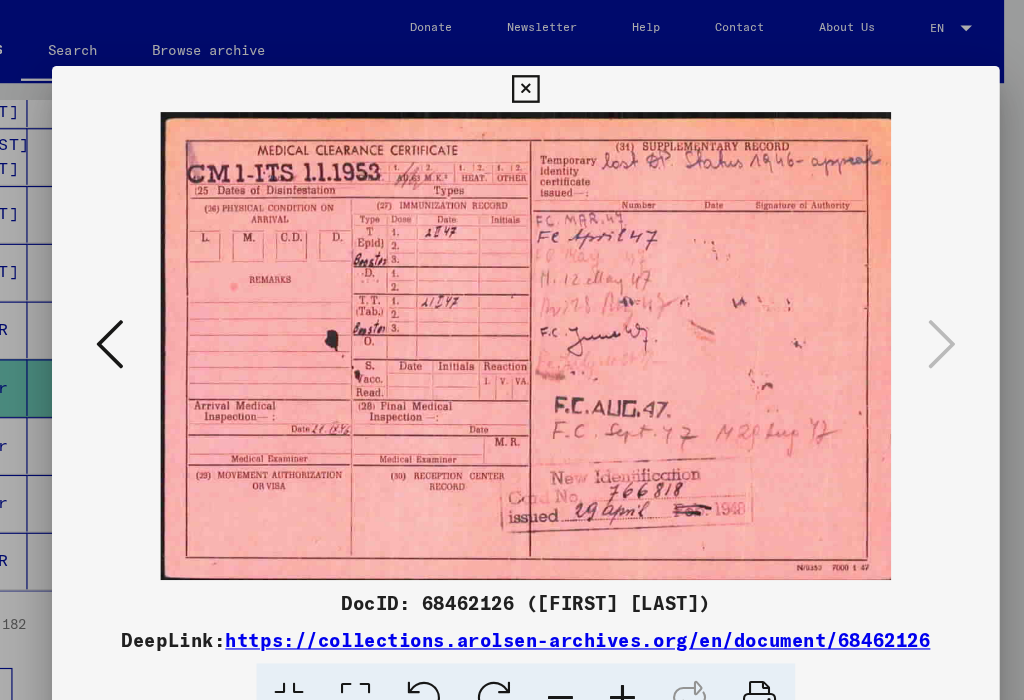click at bounding box center (152, 298) 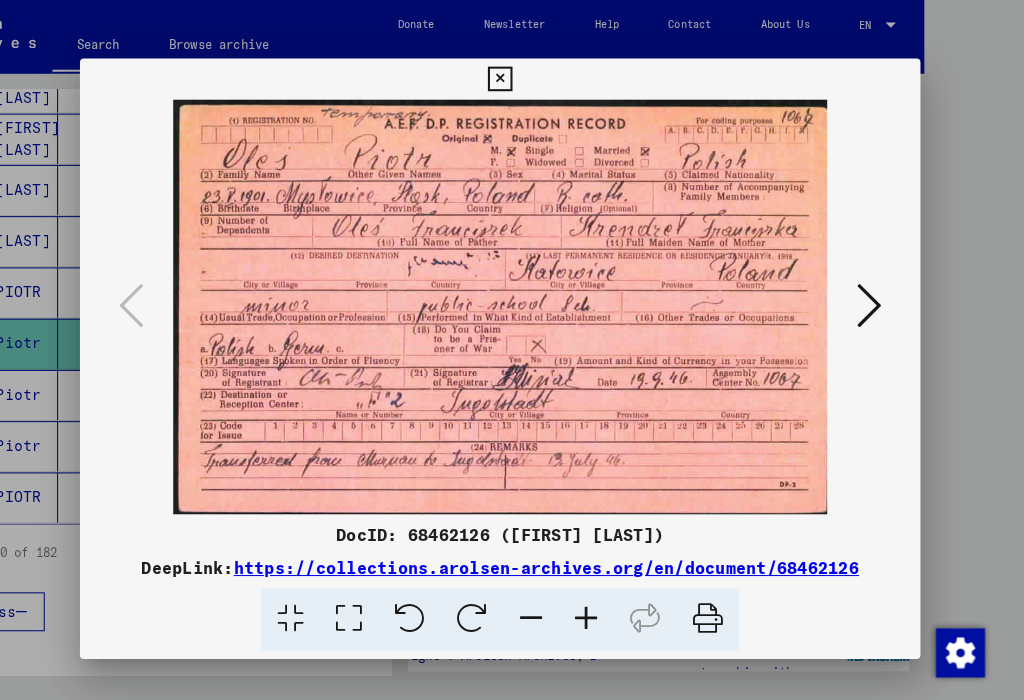 click at bounding box center (872, 298) 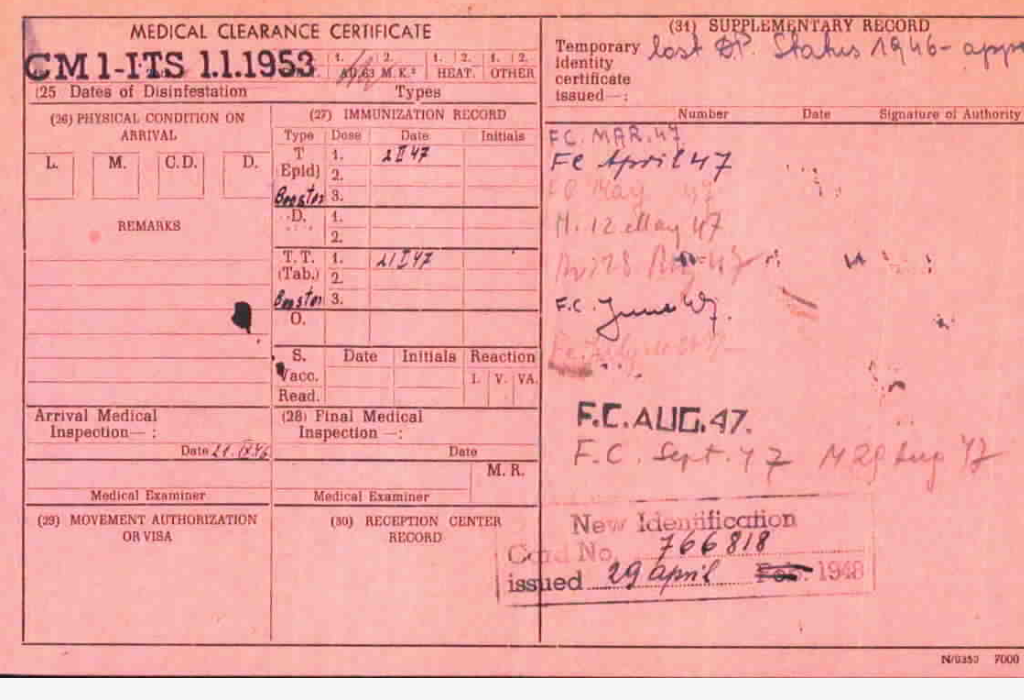 click at bounding box center (511, 299) 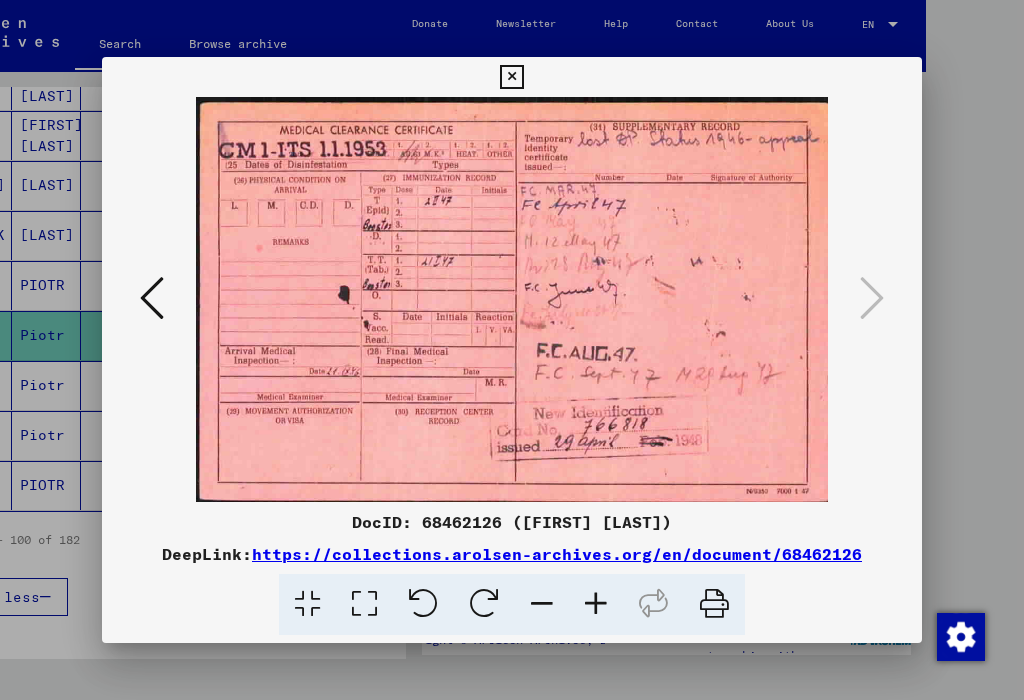 click at bounding box center [152, 298] 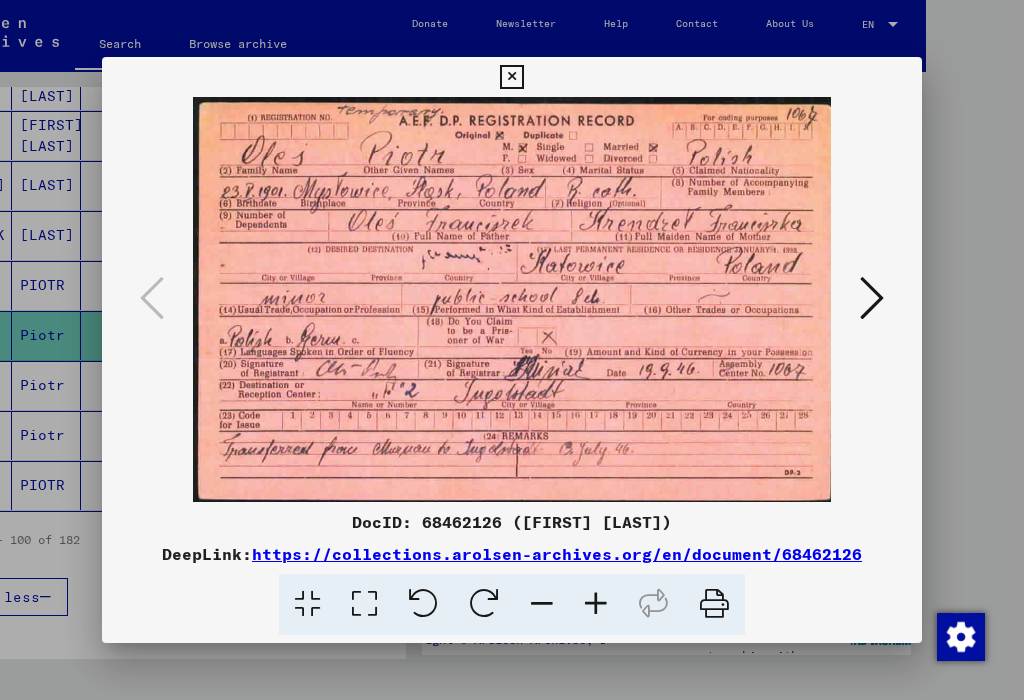 click at bounding box center (511, 77) 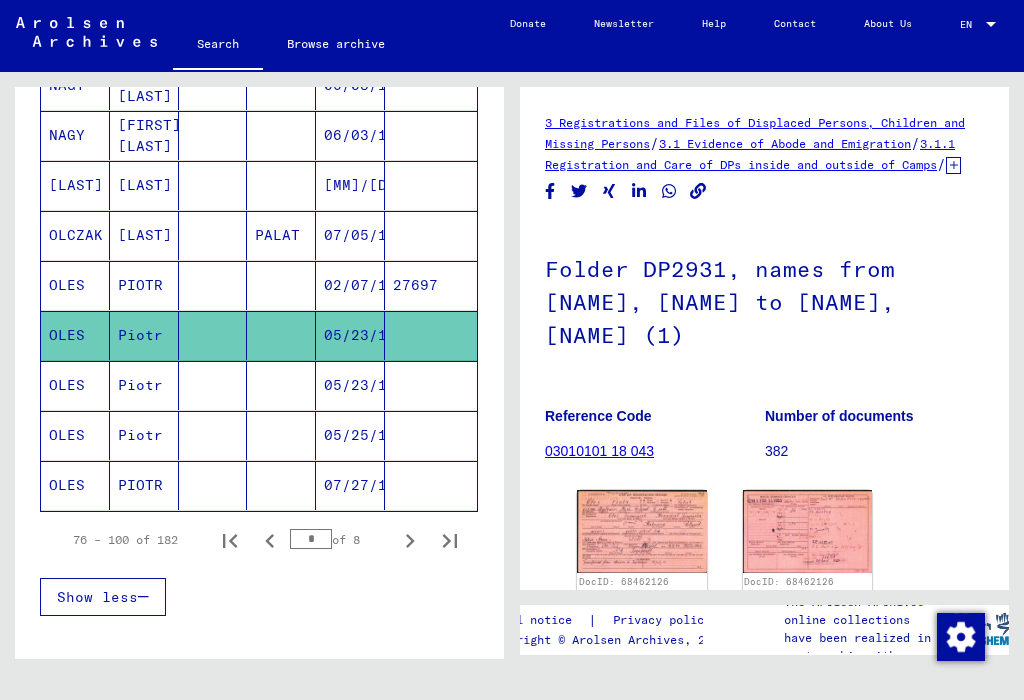 click 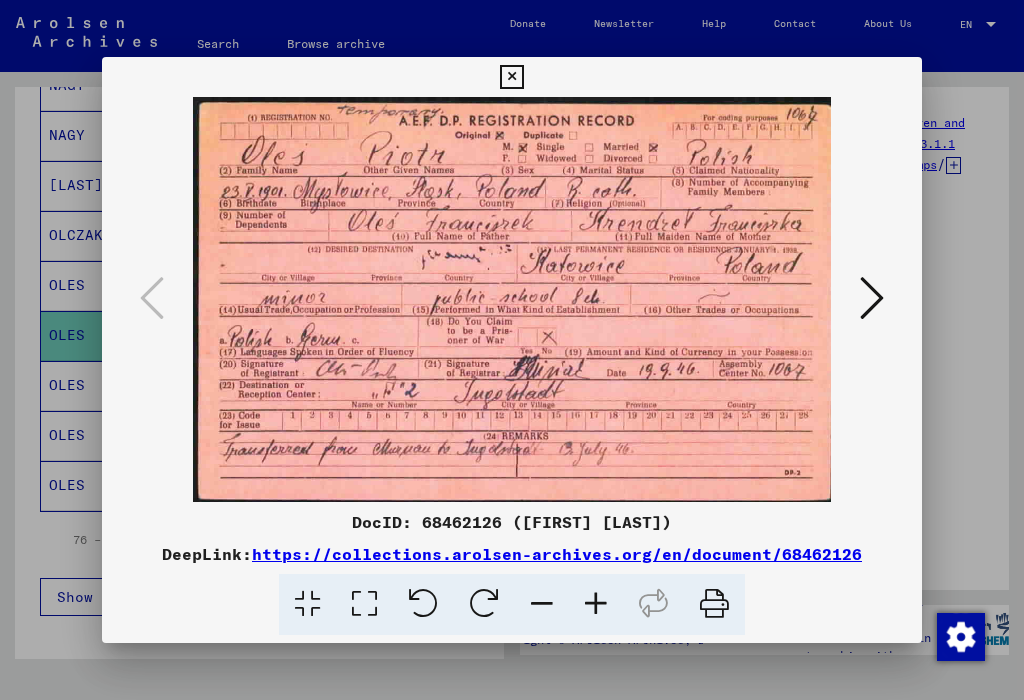 click at bounding box center (511, 77) 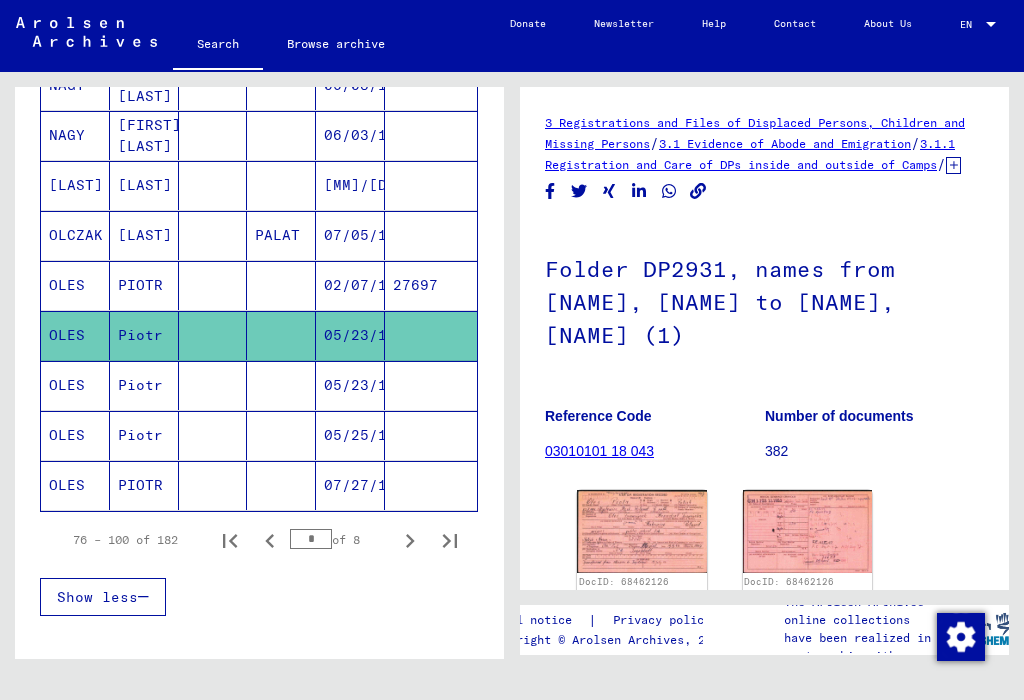 click on "OLES" at bounding box center (75, 435) 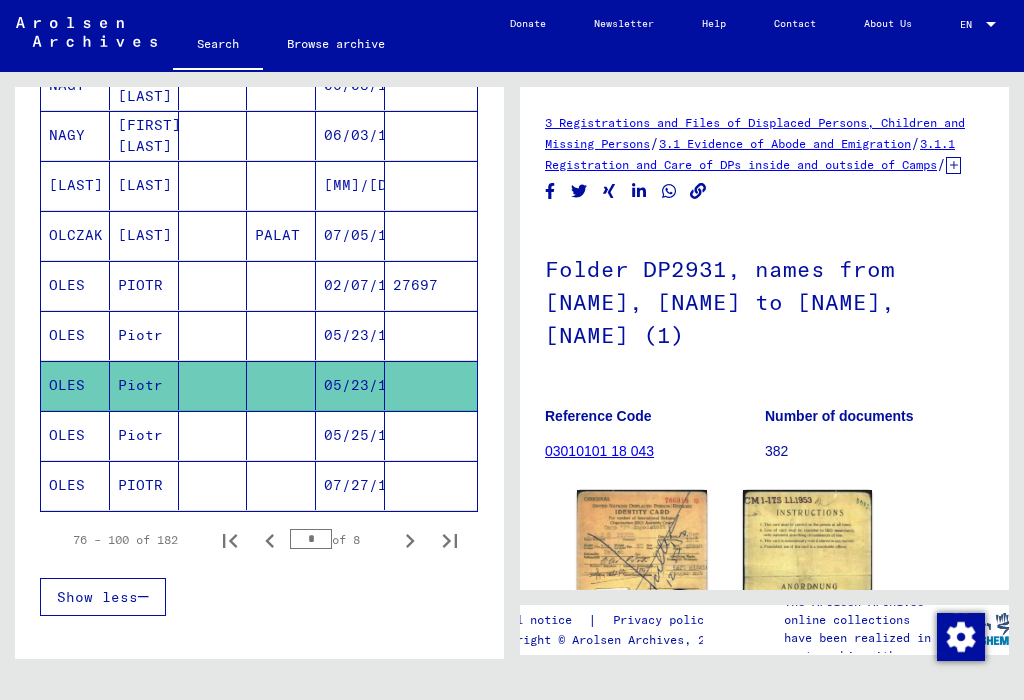 scroll, scrollTop: 0, scrollLeft: 0, axis: both 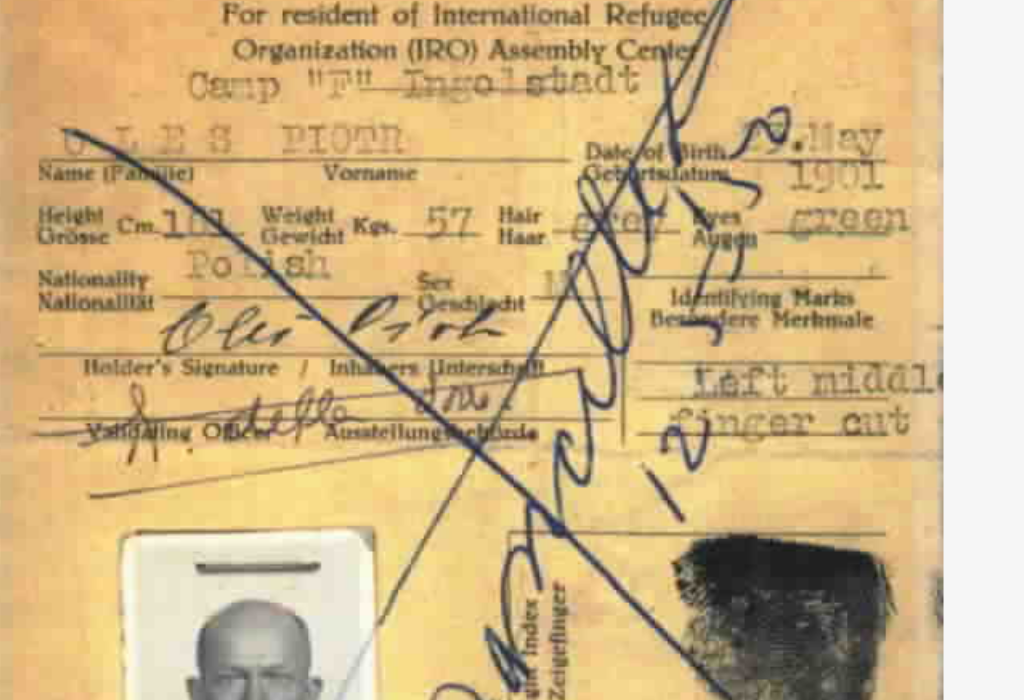 click at bounding box center (511, 300) 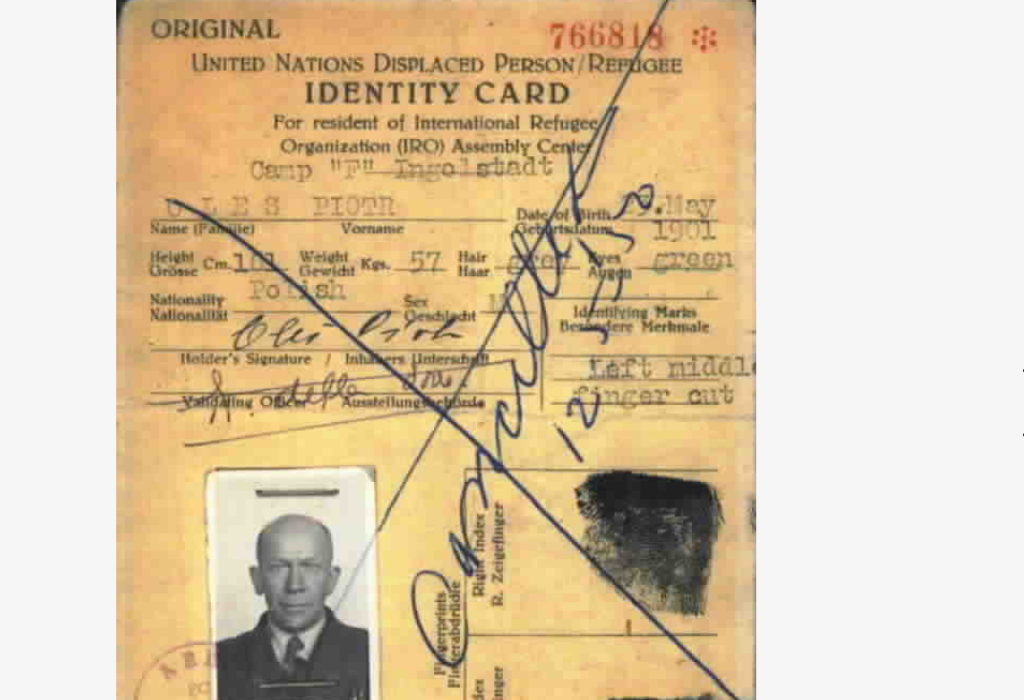 click at bounding box center [872, 298] 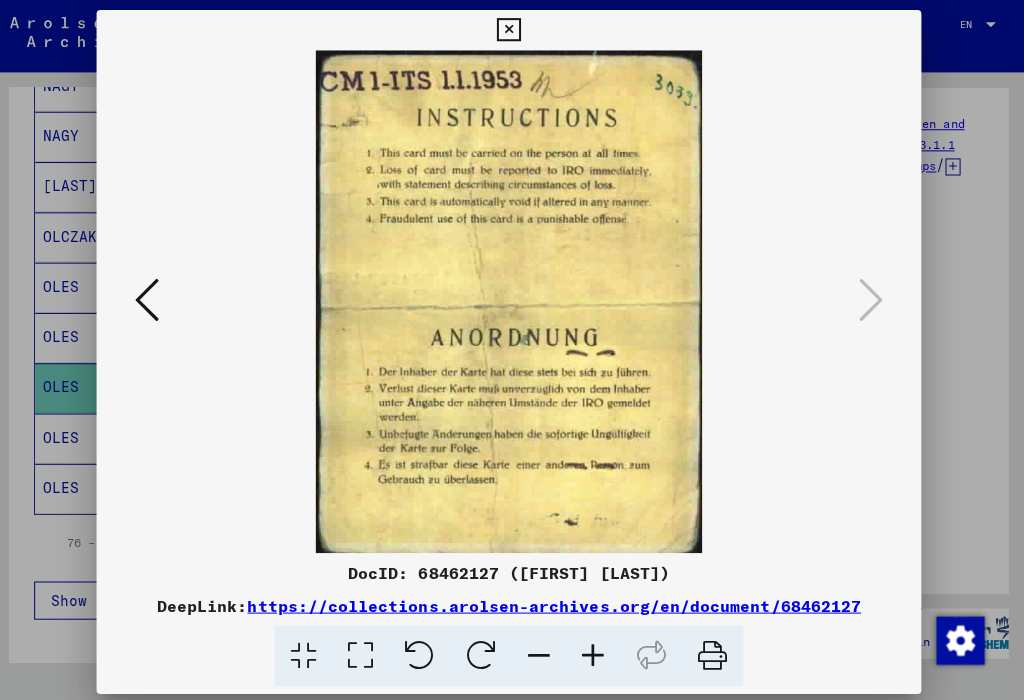 click at bounding box center [152, 298] 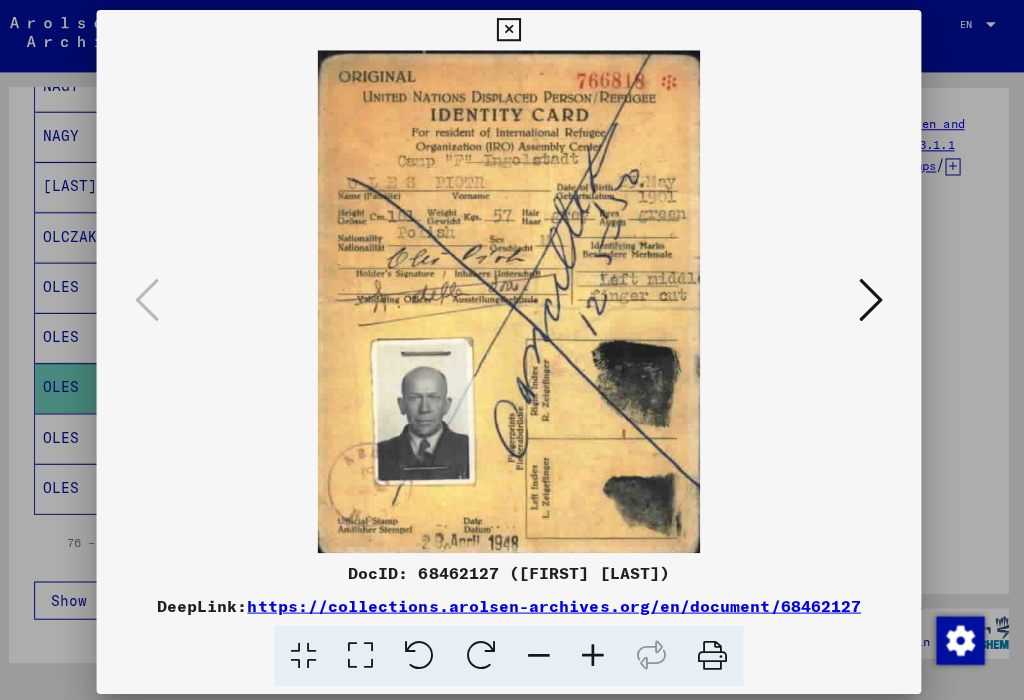click at bounding box center [511, 30] 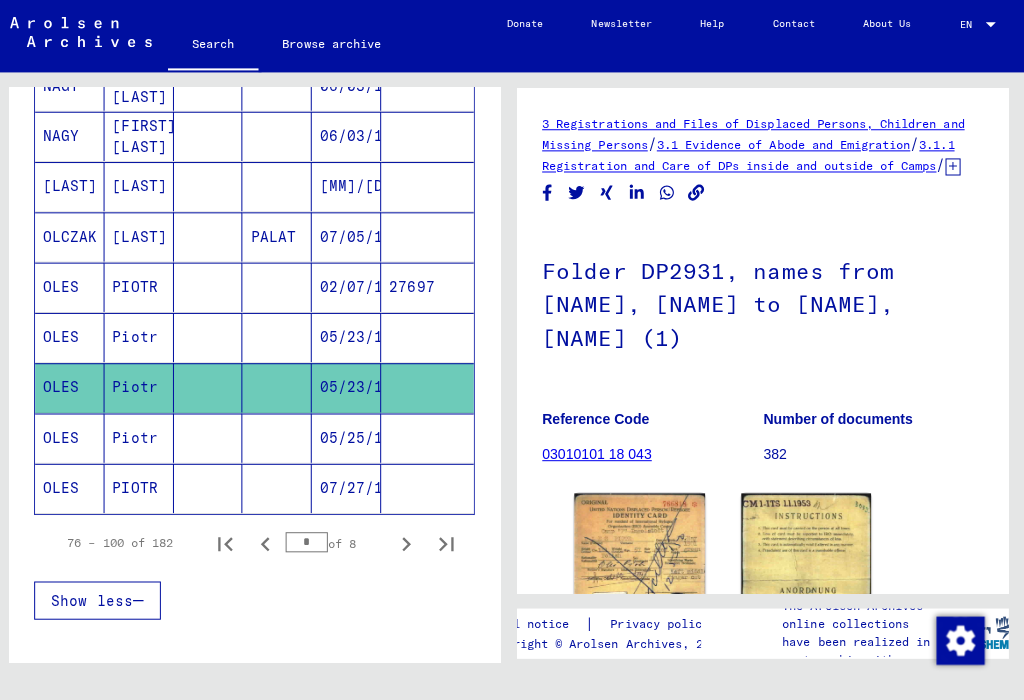 click on "OLES" at bounding box center (75, 485) 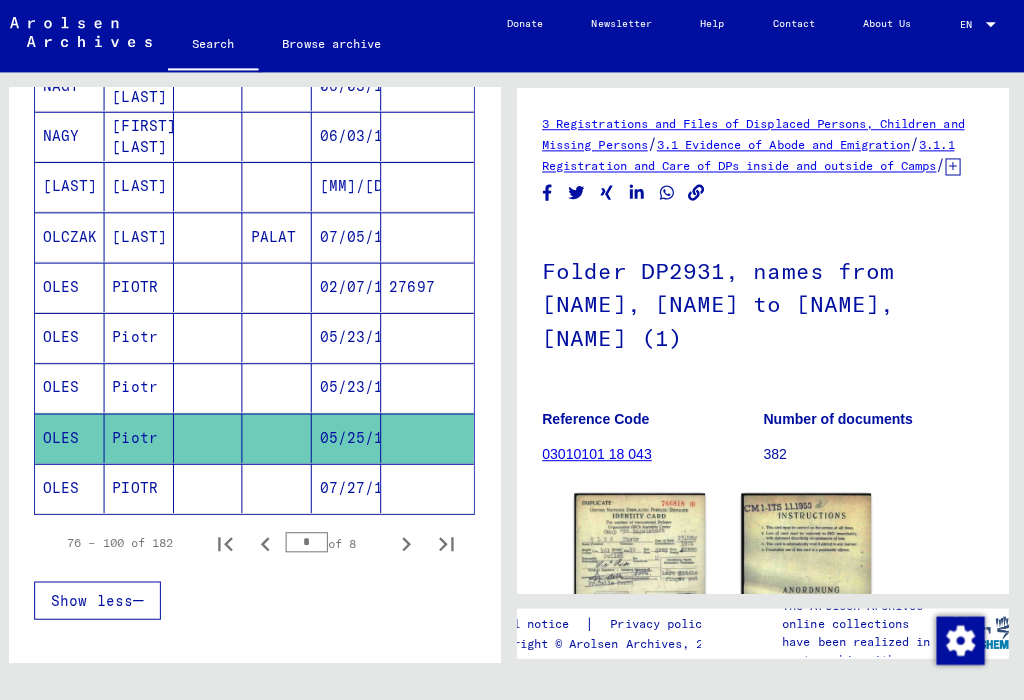 scroll, scrollTop: 0, scrollLeft: 0, axis: both 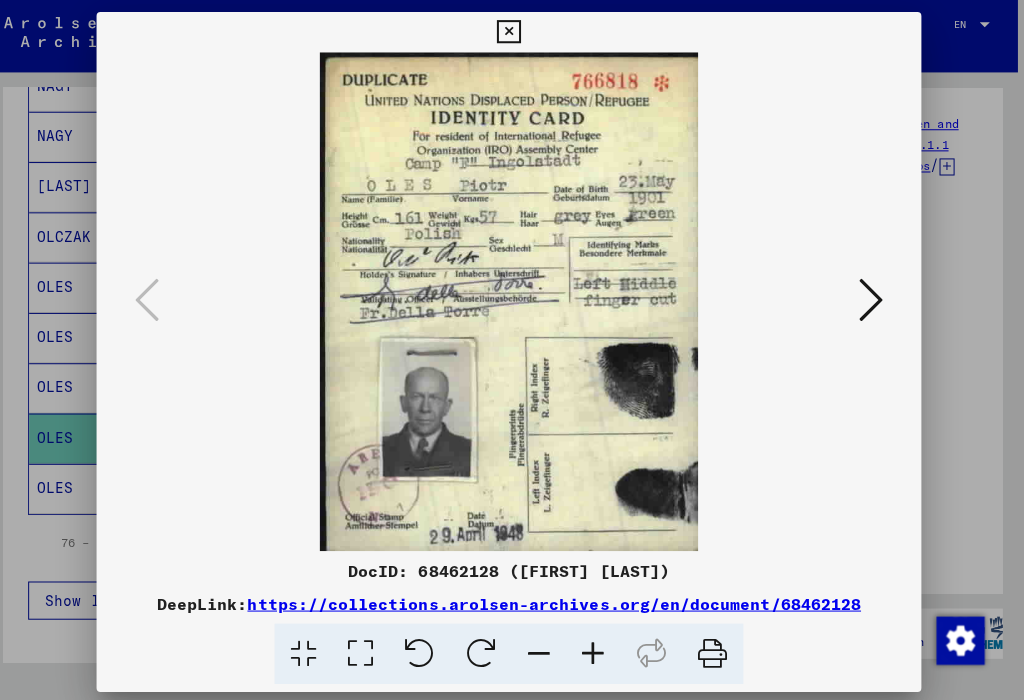 click at bounding box center (872, 299) 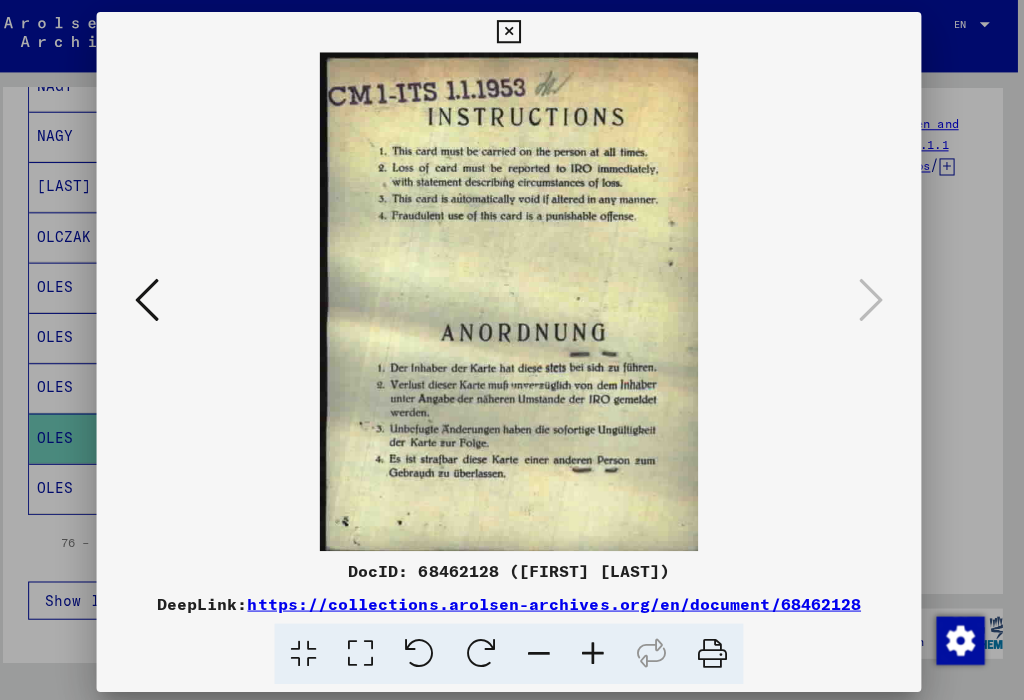 click at bounding box center (511, 32) 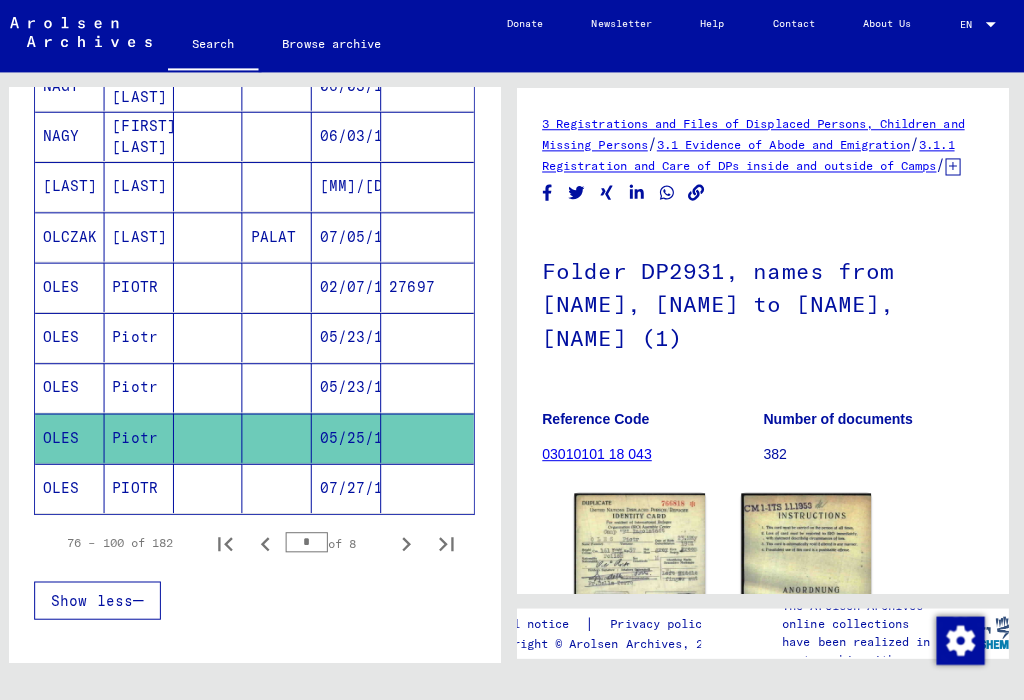 click on "OLES" 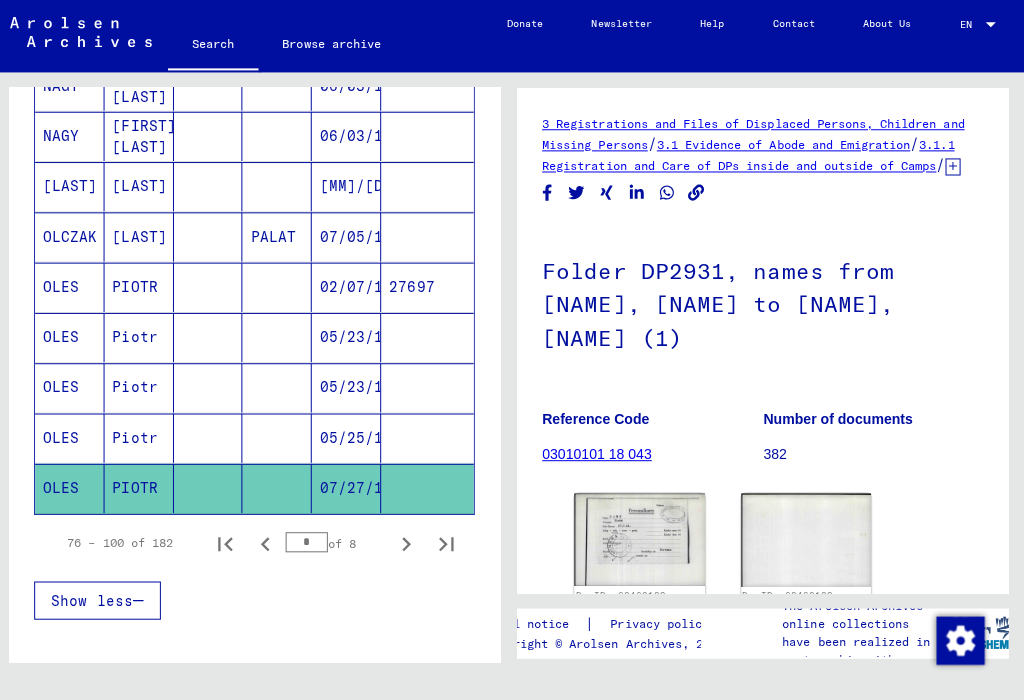 scroll, scrollTop: 0, scrollLeft: 0, axis: both 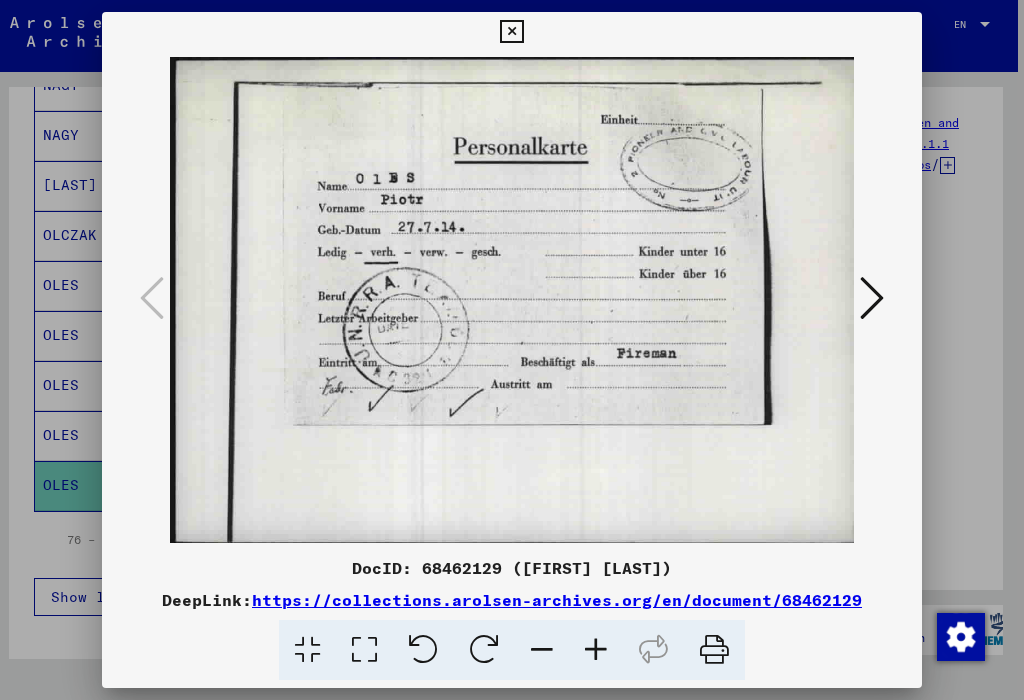 click at bounding box center (511, 32) 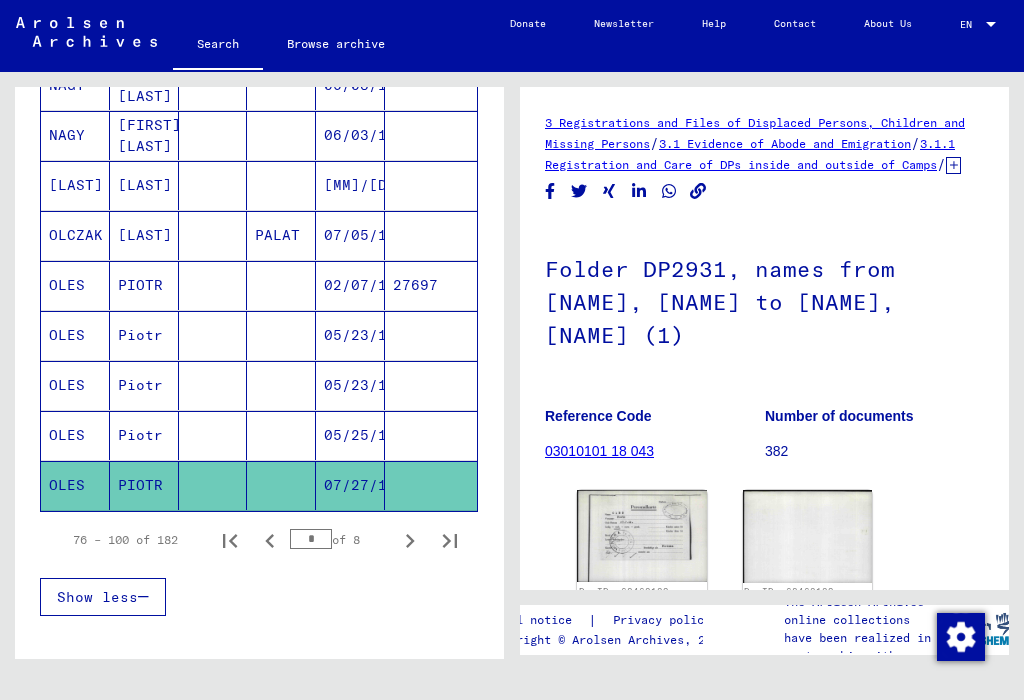 click on "OLES" at bounding box center [75, 385] 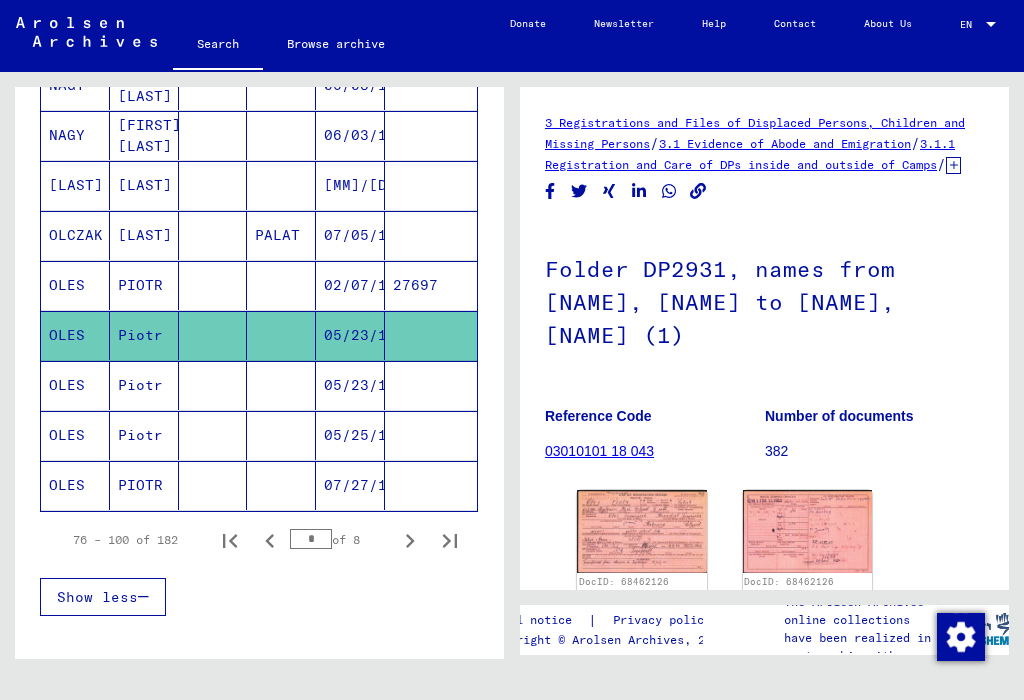scroll, scrollTop: 0, scrollLeft: 0, axis: both 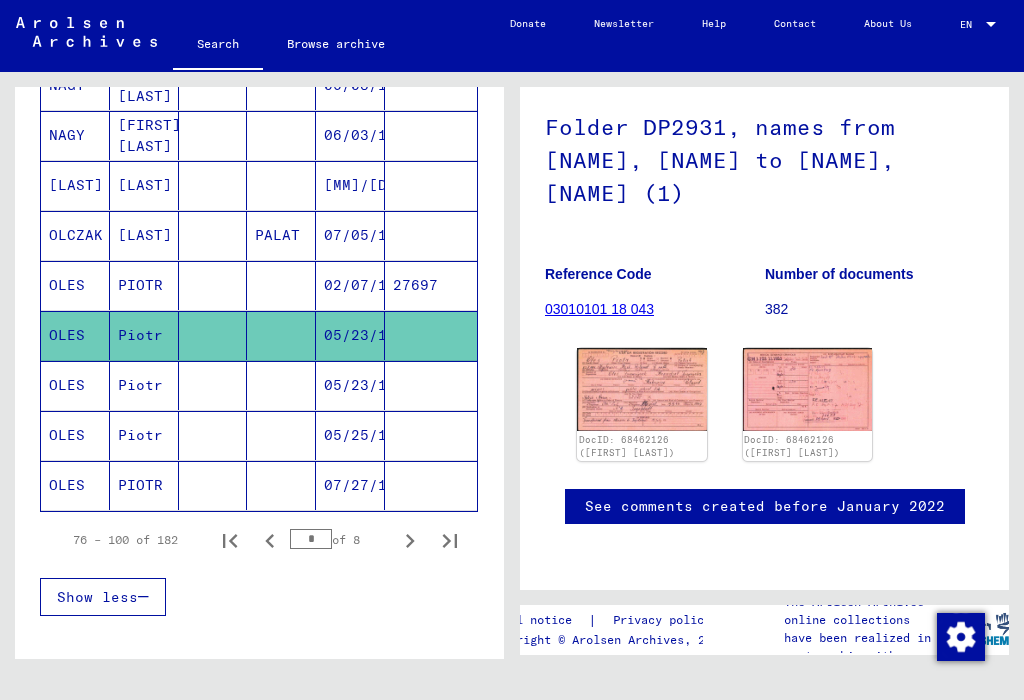 click 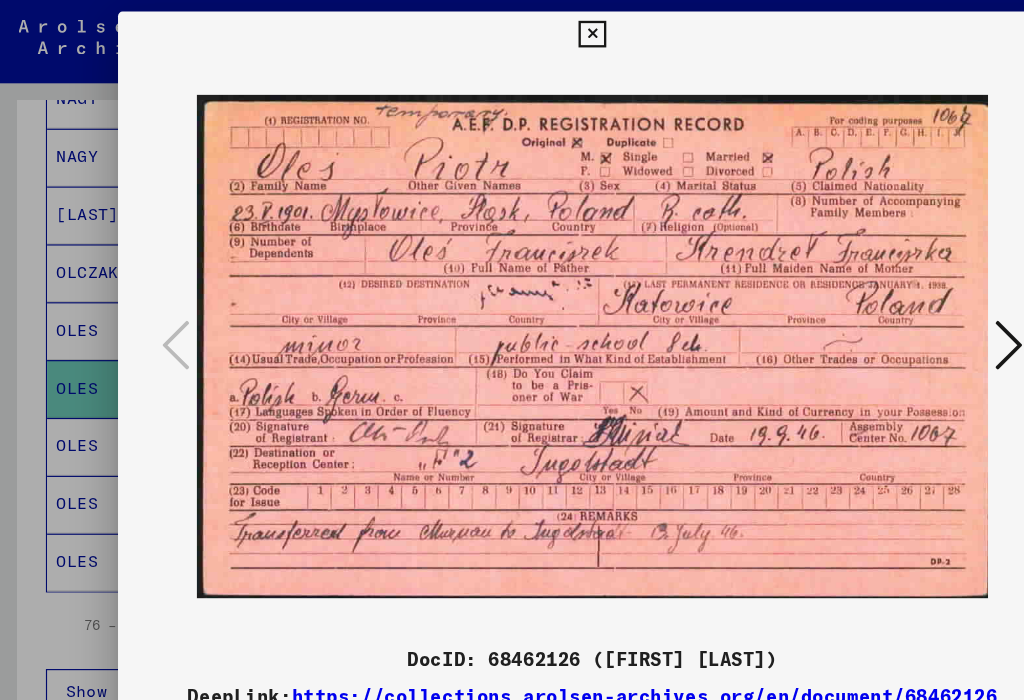 click at bounding box center (872, 298) 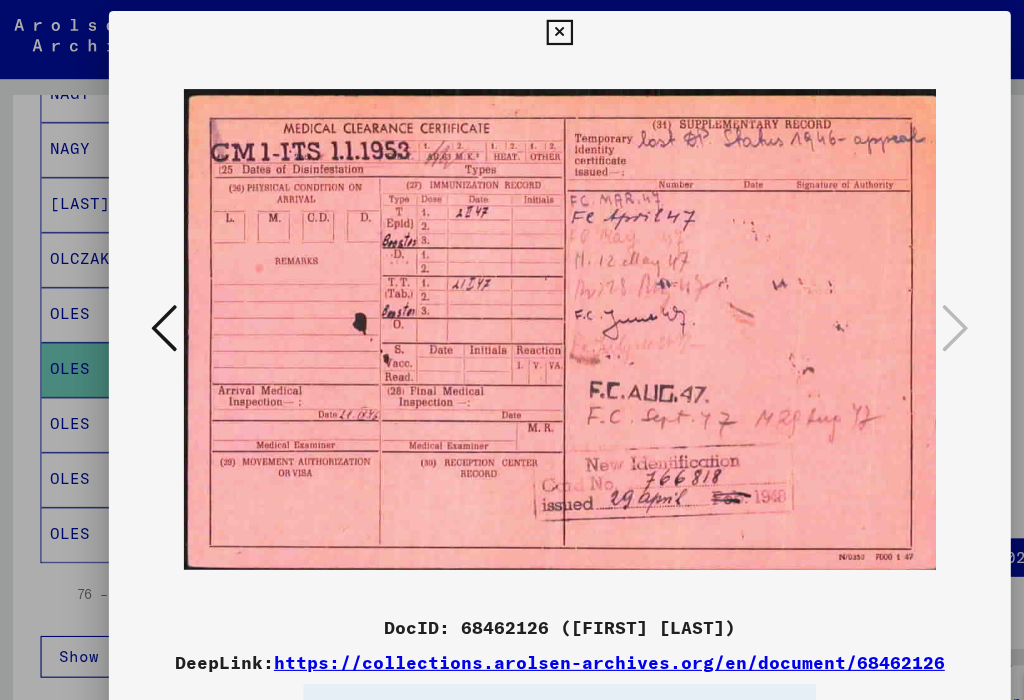 click at bounding box center [511, 30] 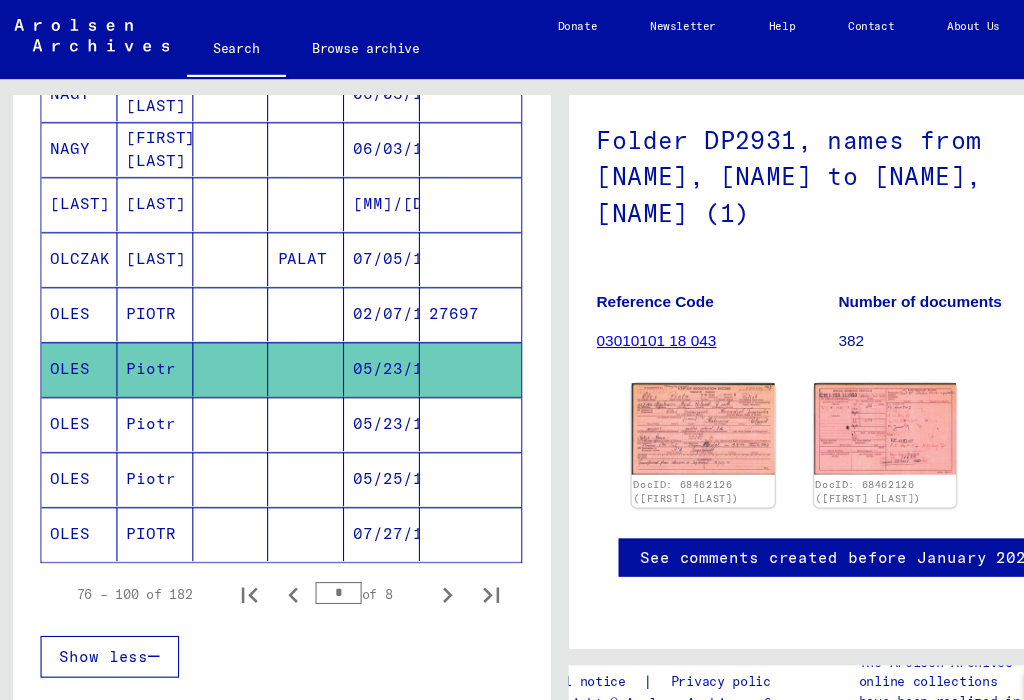 click on "05/23/1901" at bounding box center (350, 435) 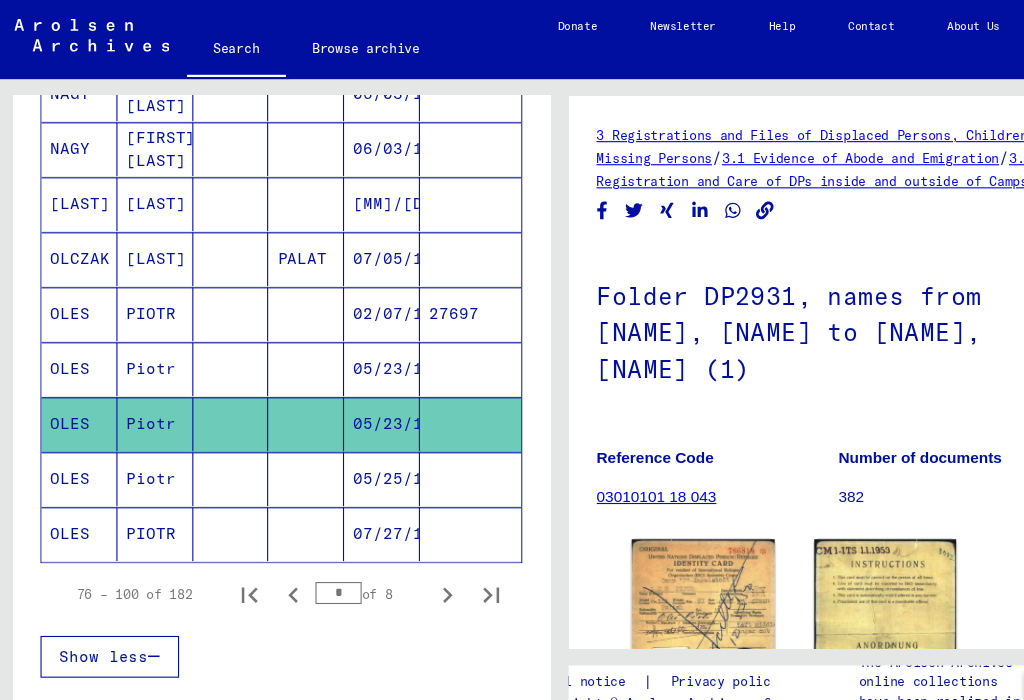 scroll, scrollTop: 0, scrollLeft: 0, axis: both 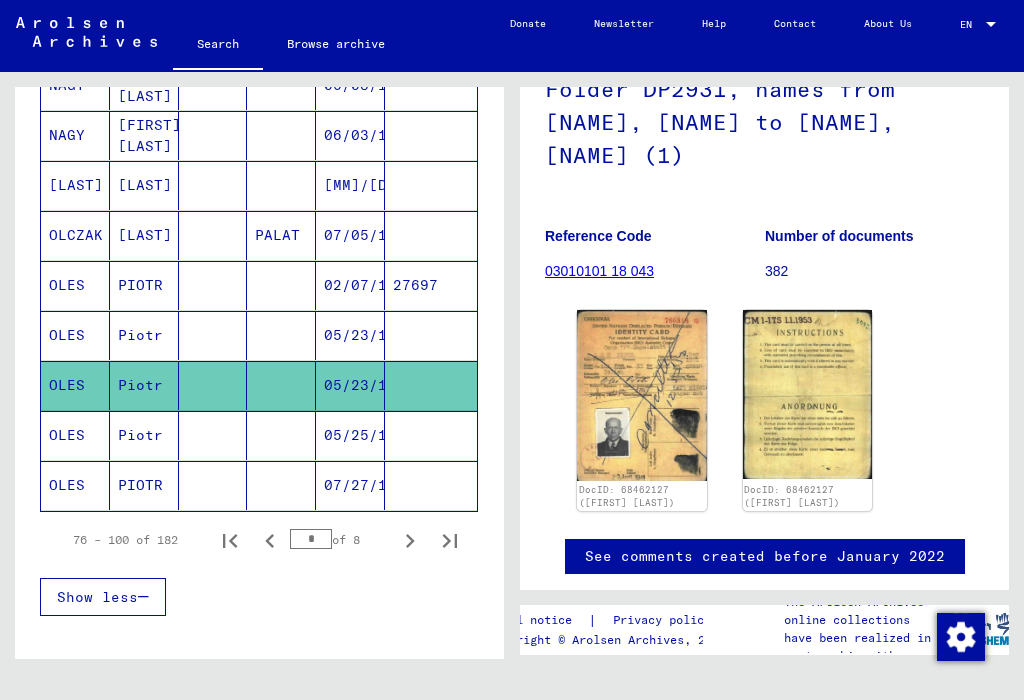 click on "05/25/1901" at bounding box center (350, 485) 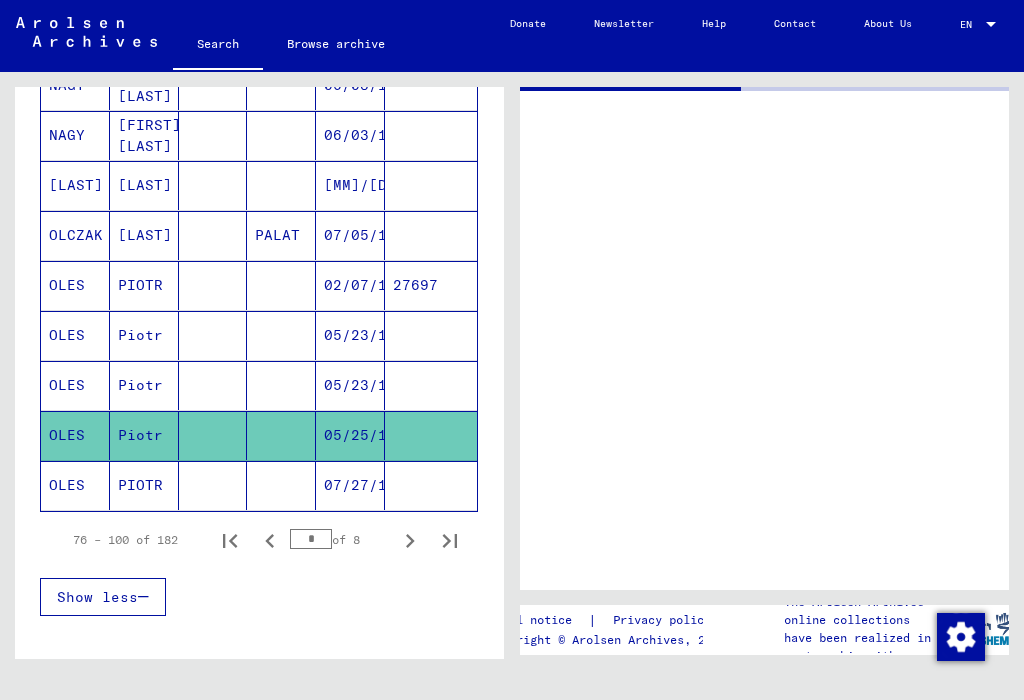 scroll, scrollTop: 0, scrollLeft: 0, axis: both 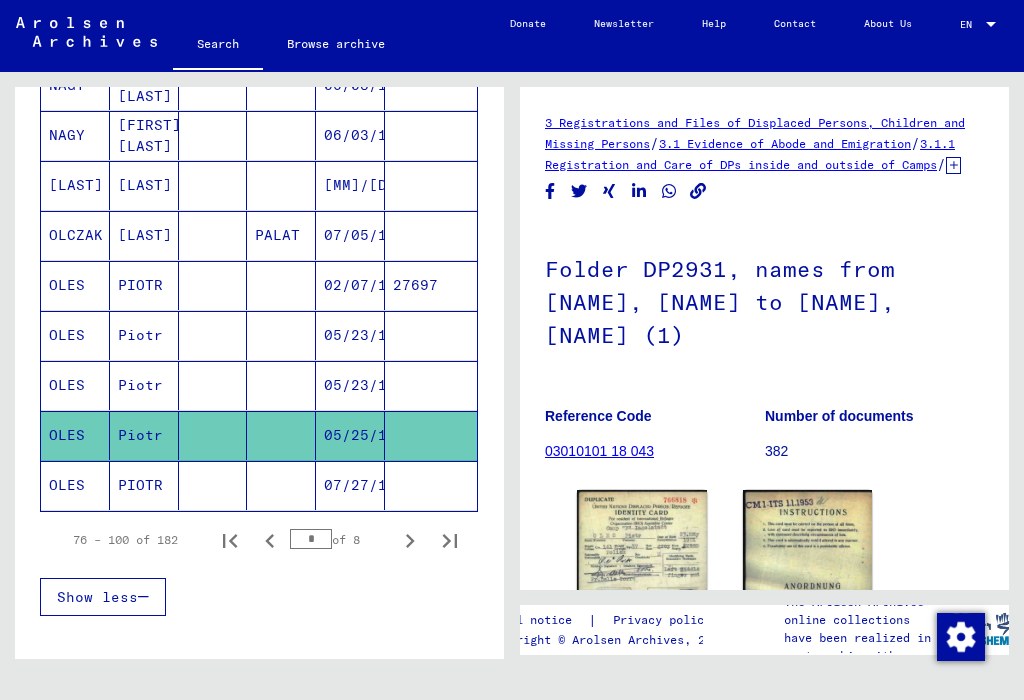 click 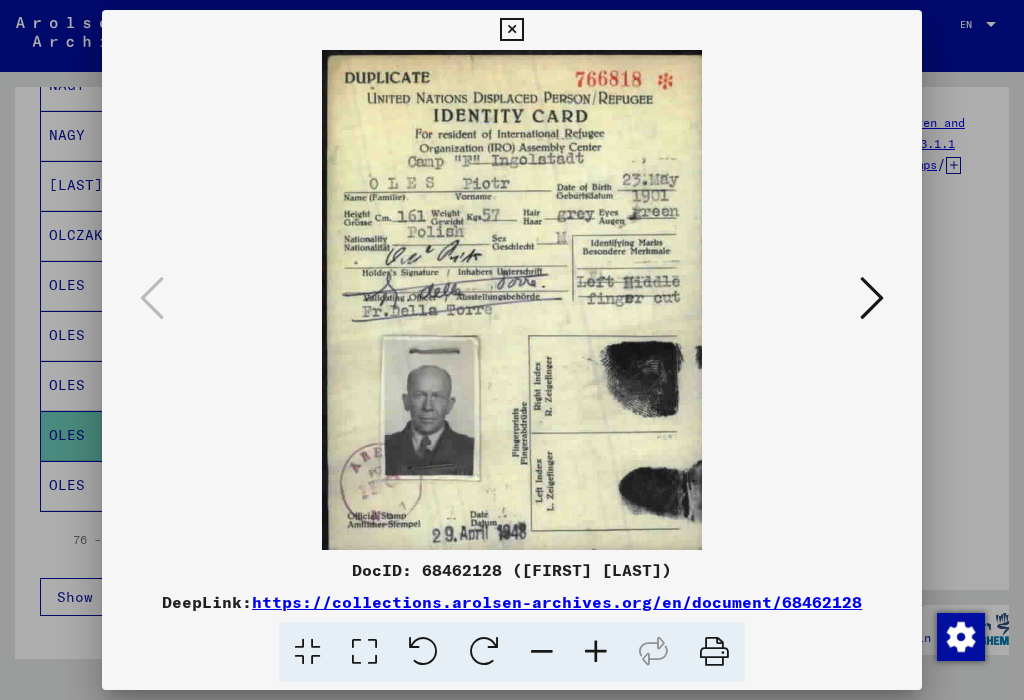 click at bounding box center [511, 30] 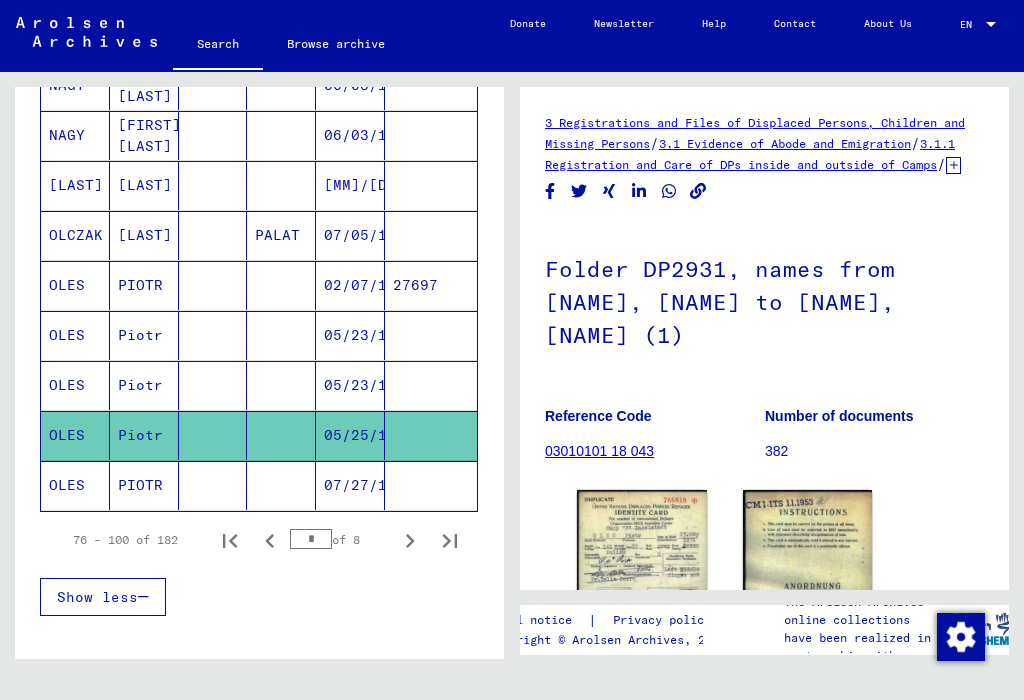 click 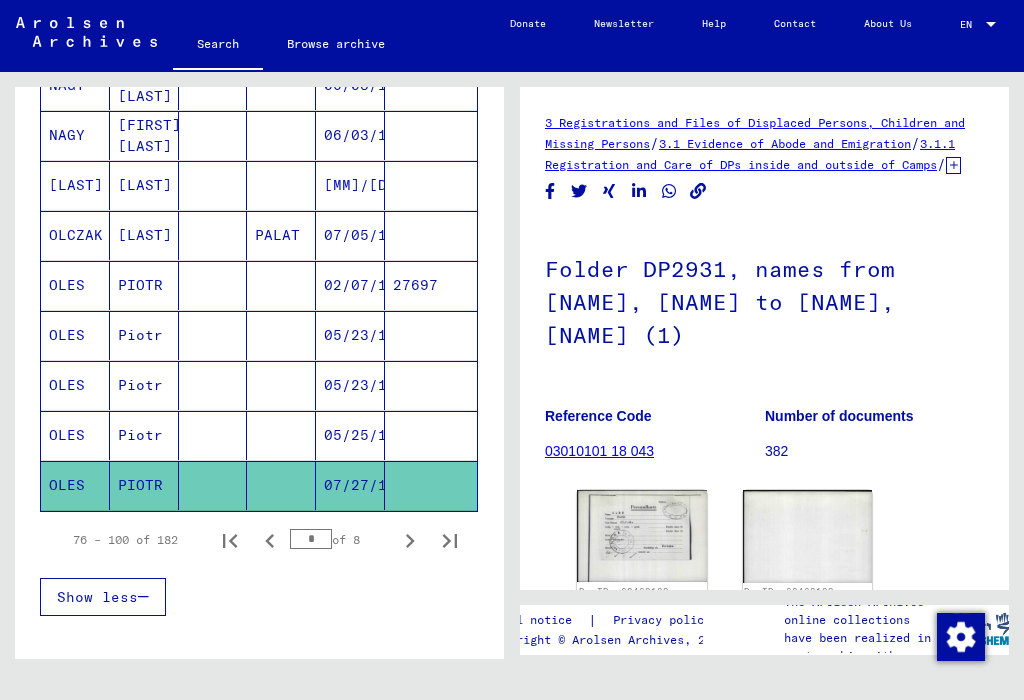 scroll, scrollTop: 0, scrollLeft: 0, axis: both 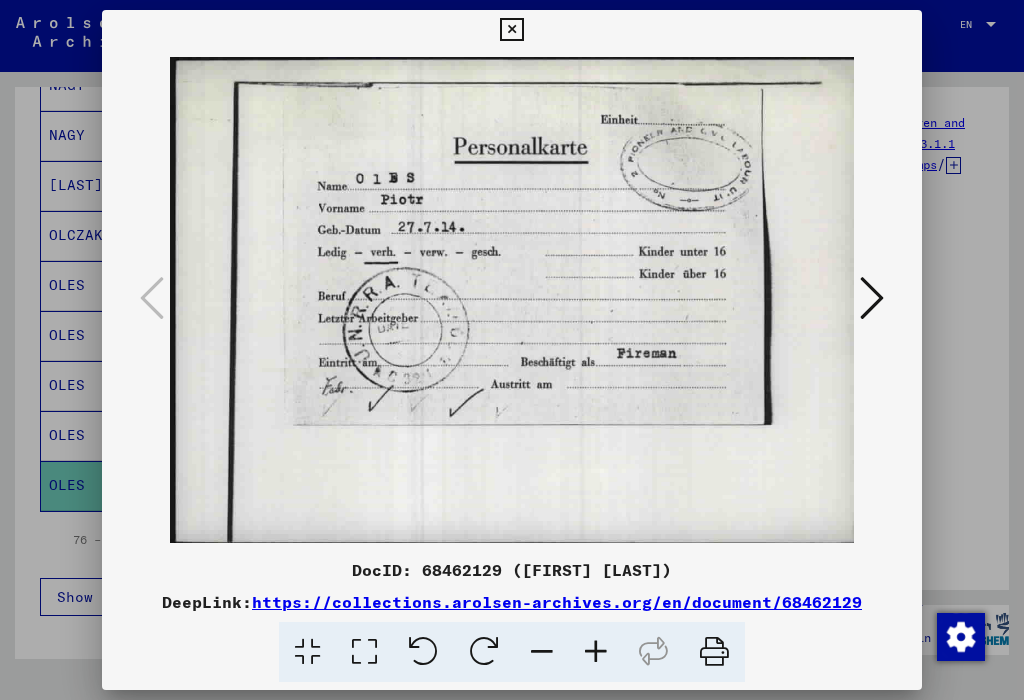 click at bounding box center [511, 30] 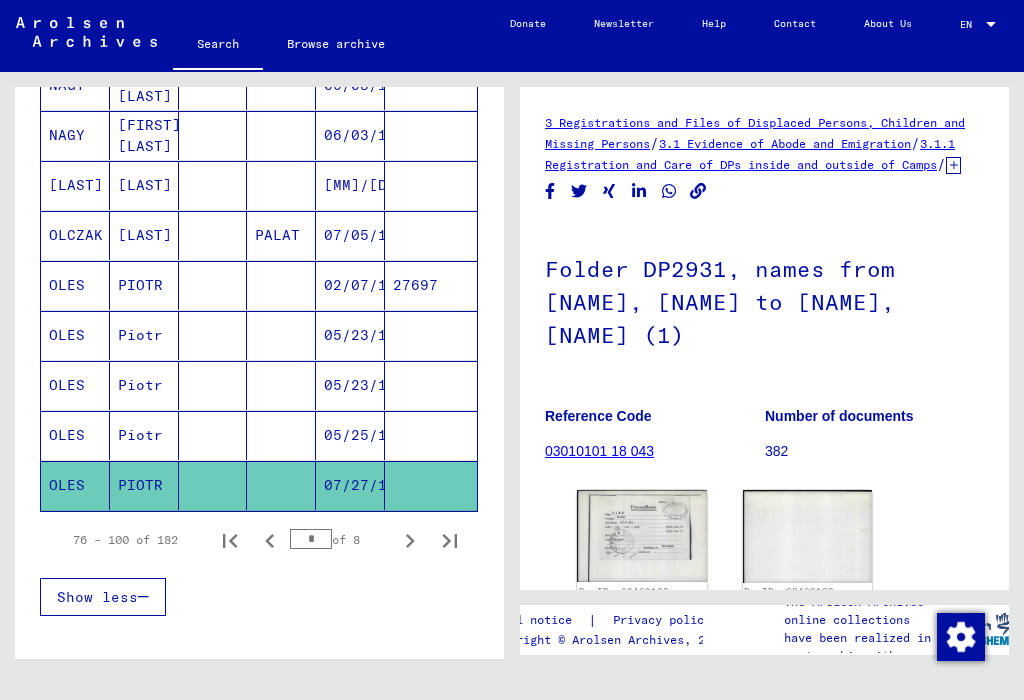 click 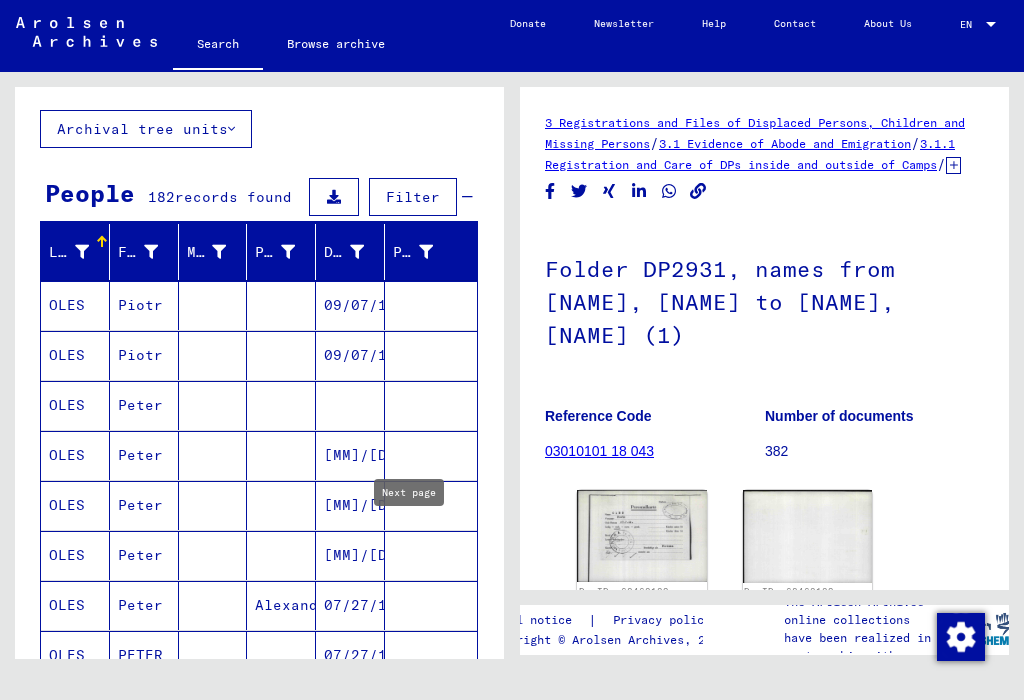 scroll, scrollTop: 99, scrollLeft: 0, axis: vertical 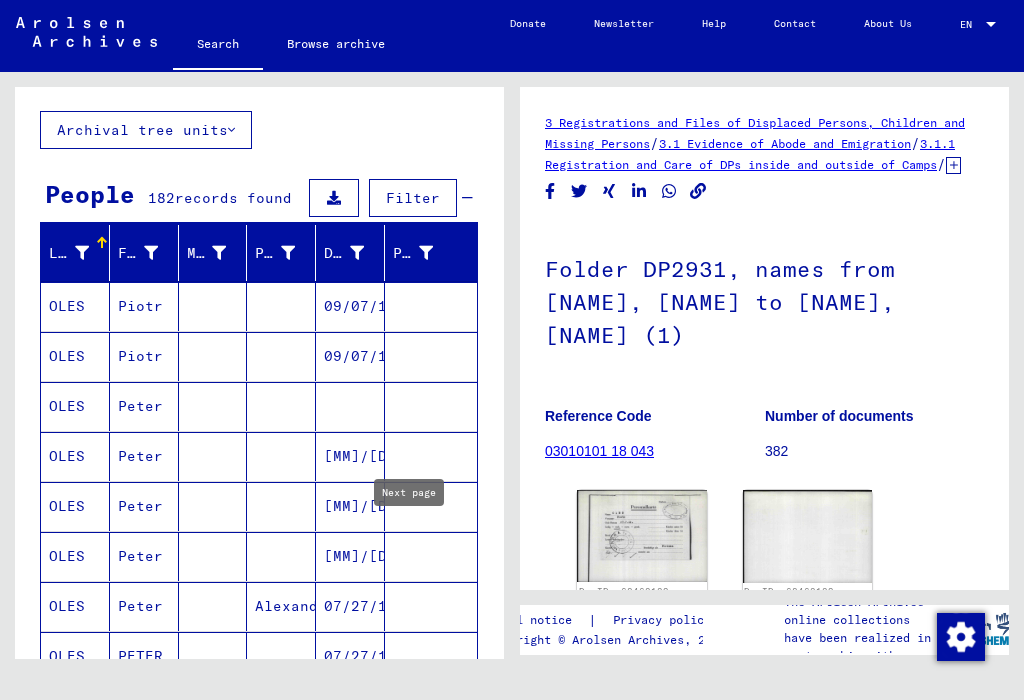 click on "OLES" at bounding box center (75, 356) 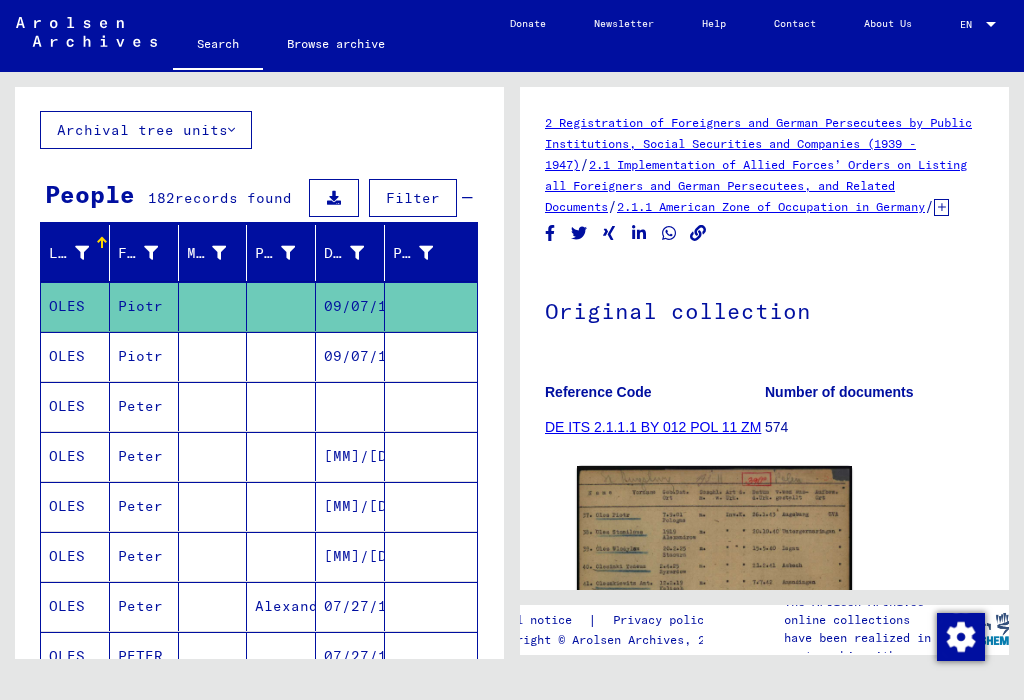 scroll, scrollTop: 0, scrollLeft: 0, axis: both 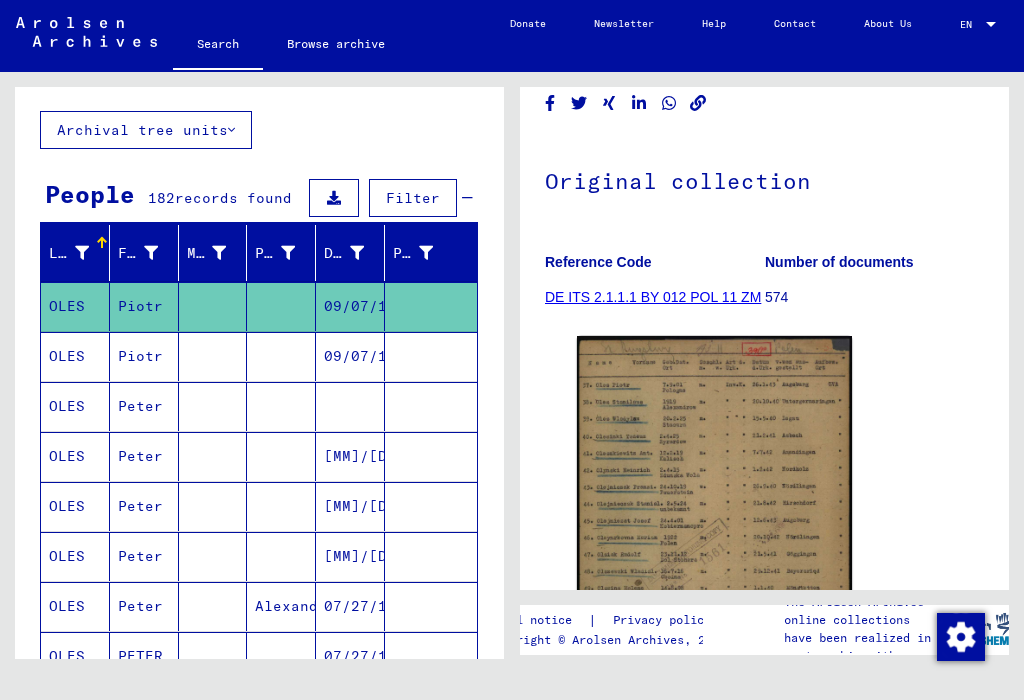click 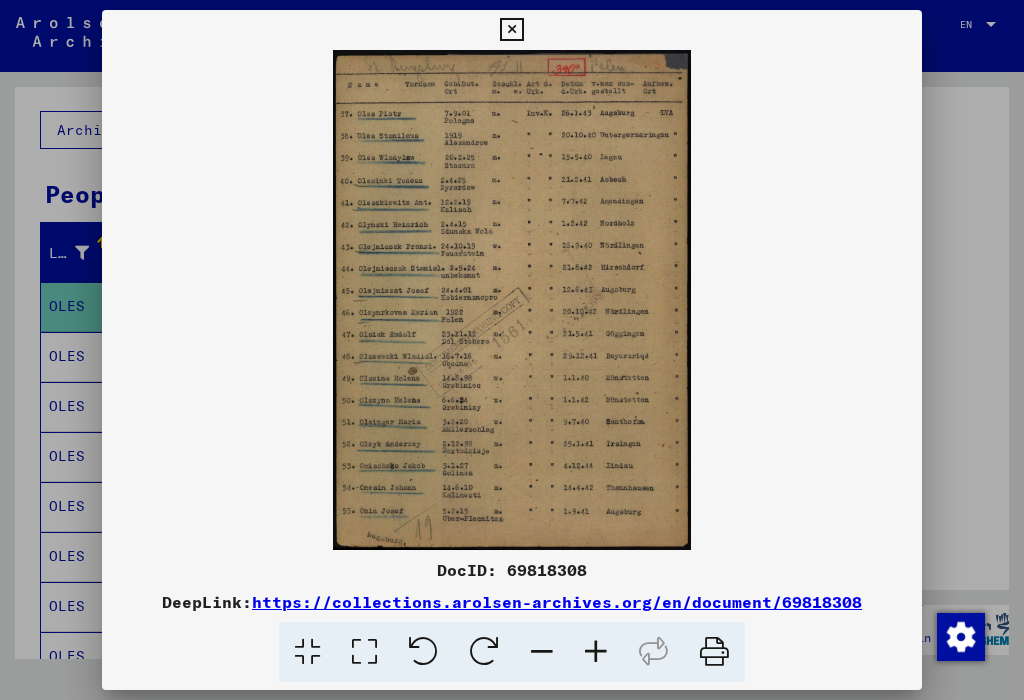 click at bounding box center [511, 30] 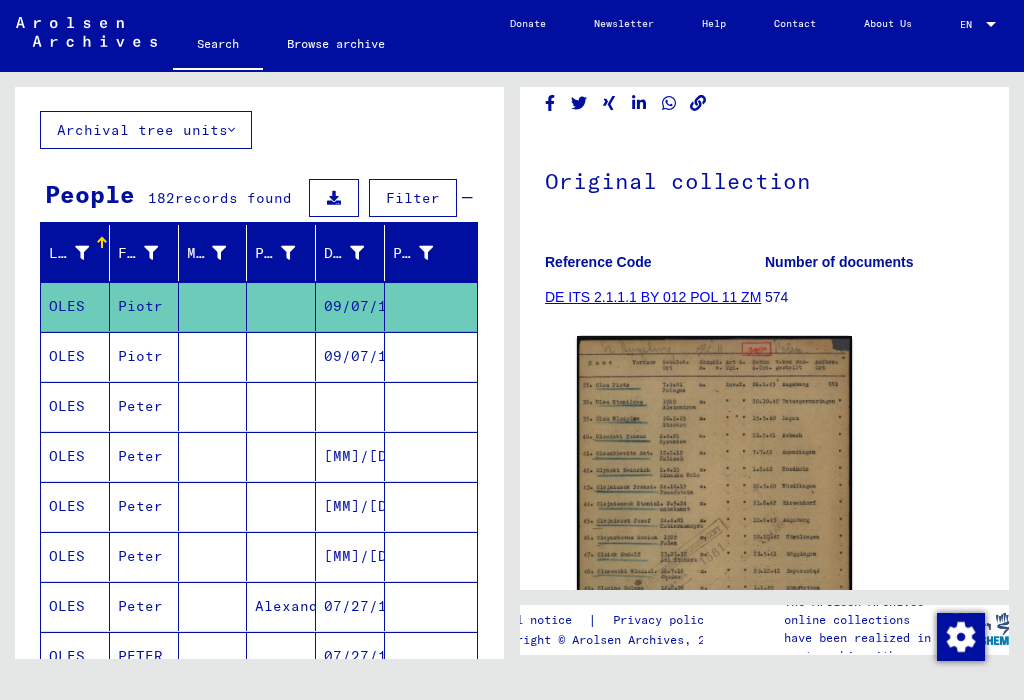 click on "OLES" at bounding box center [75, 406] 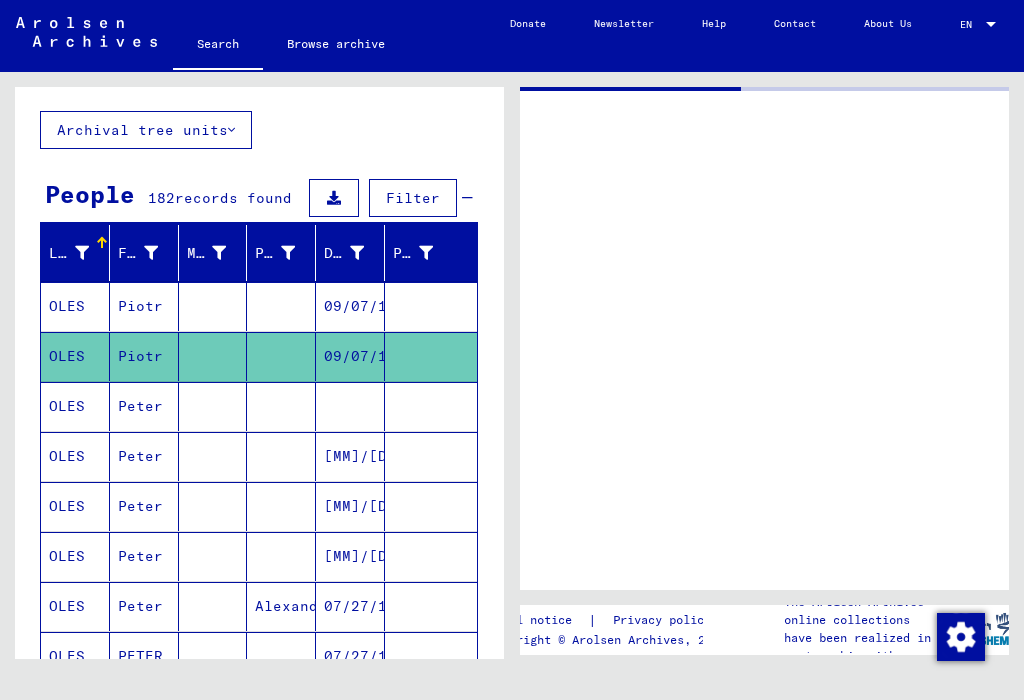 scroll, scrollTop: 0, scrollLeft: 0, axis: both 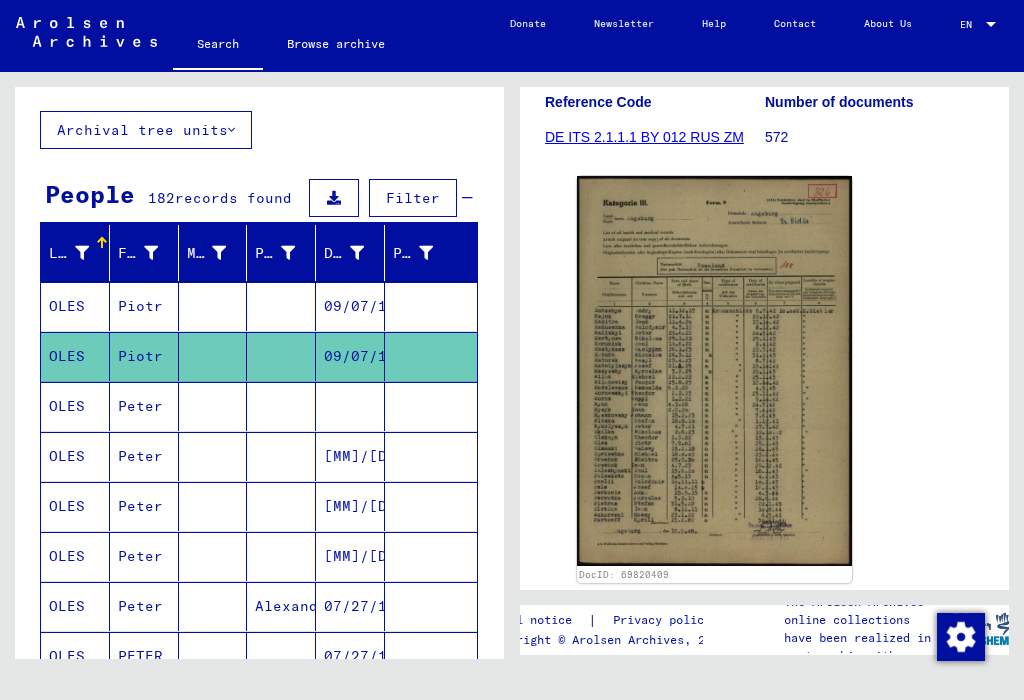 click 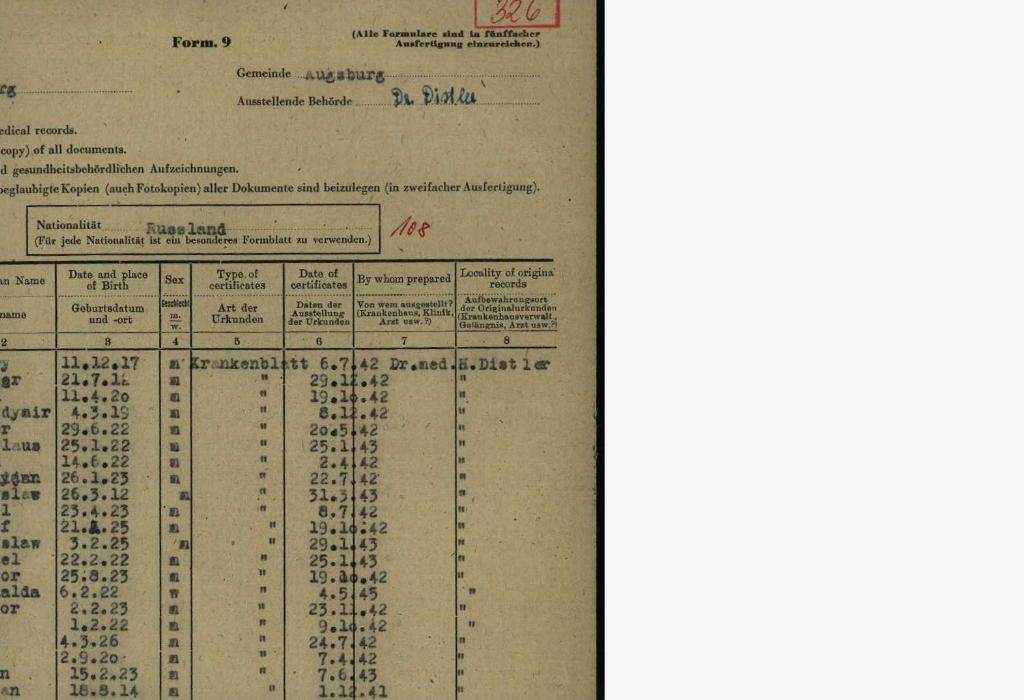 click at bounding box center [511, 300] 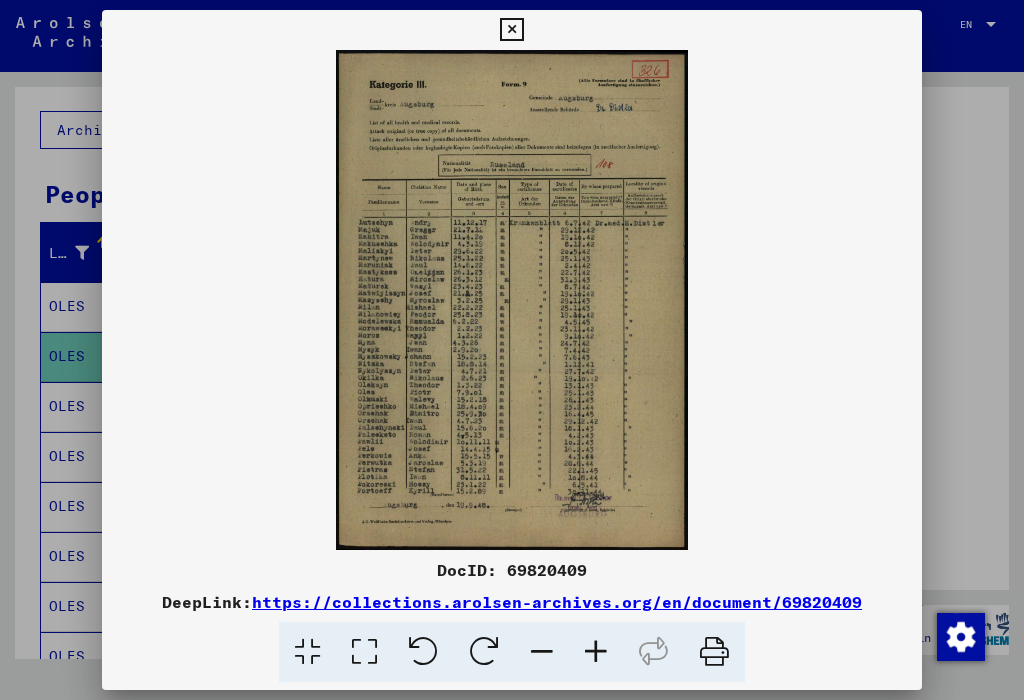 click at bounding box center (511, 30) 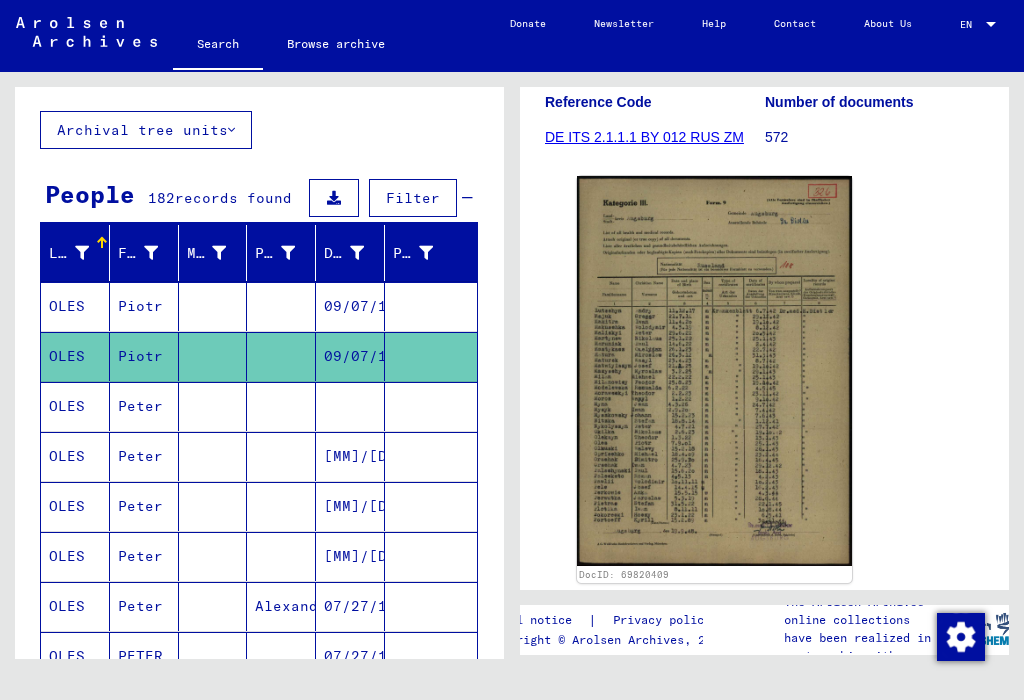 click on "OLES" at bounding box center (75, 456) 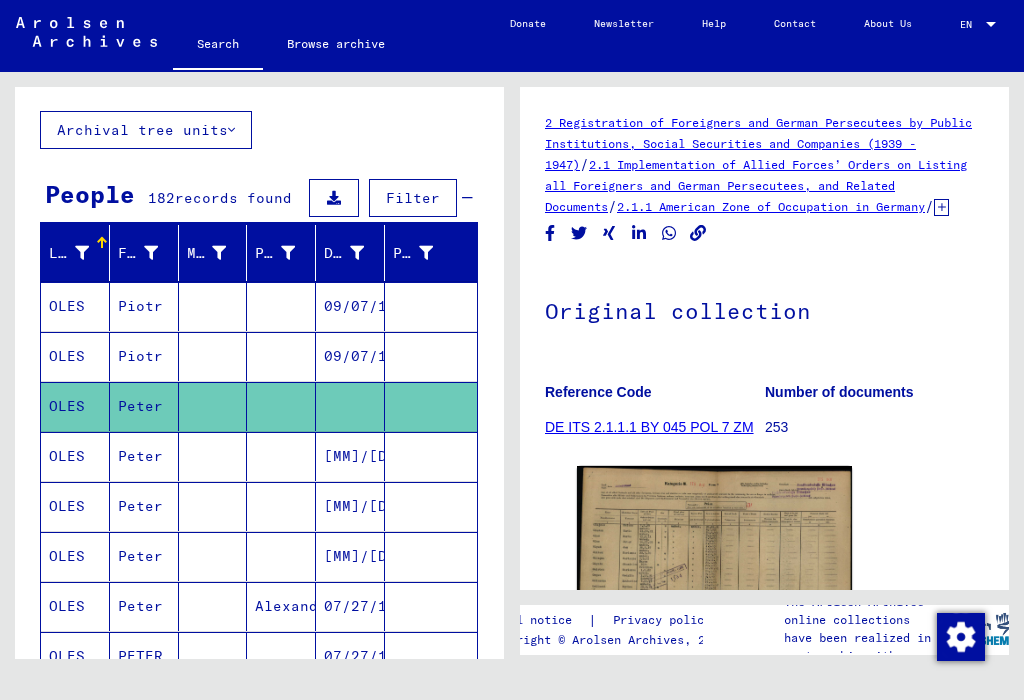 scroll, scrollTop: 223, scrollLeft: 0, axis: vertical 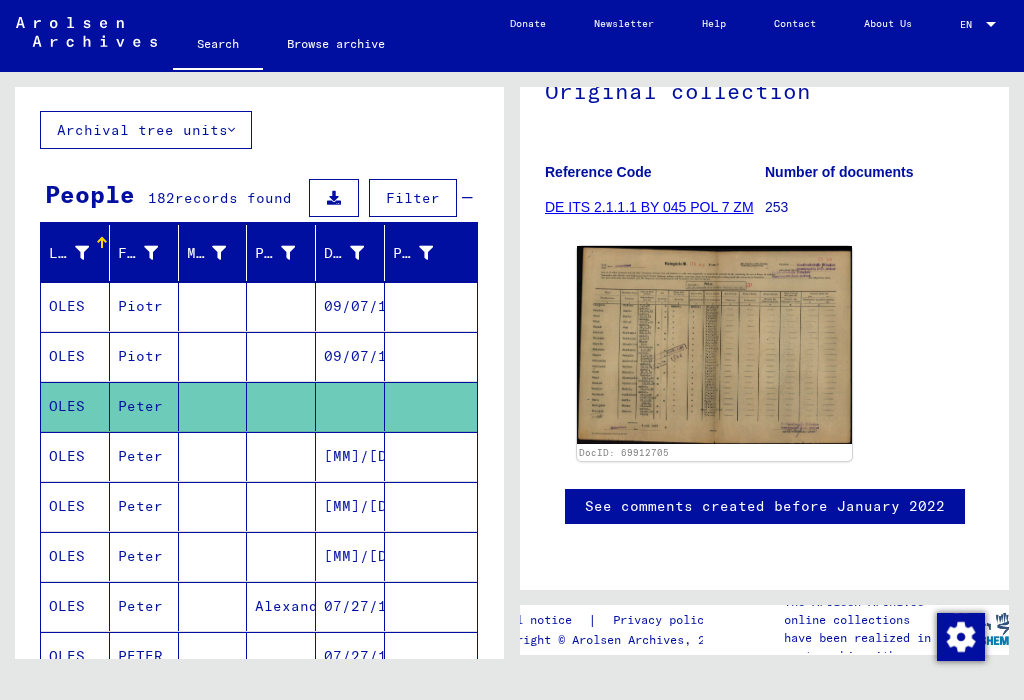 click 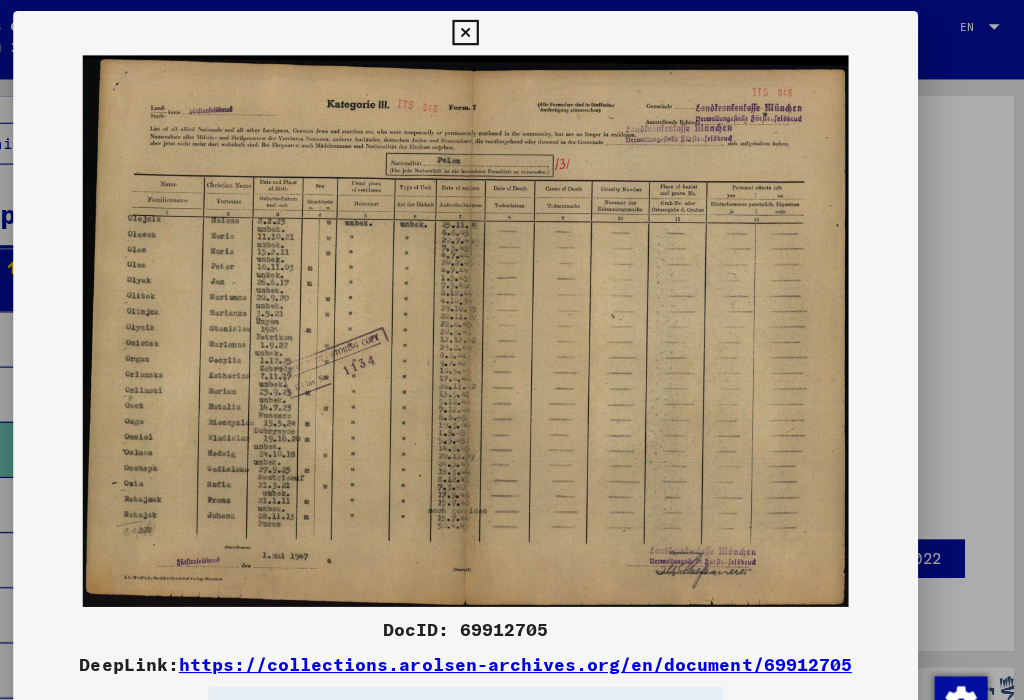 click at bounding box center [511, 30] 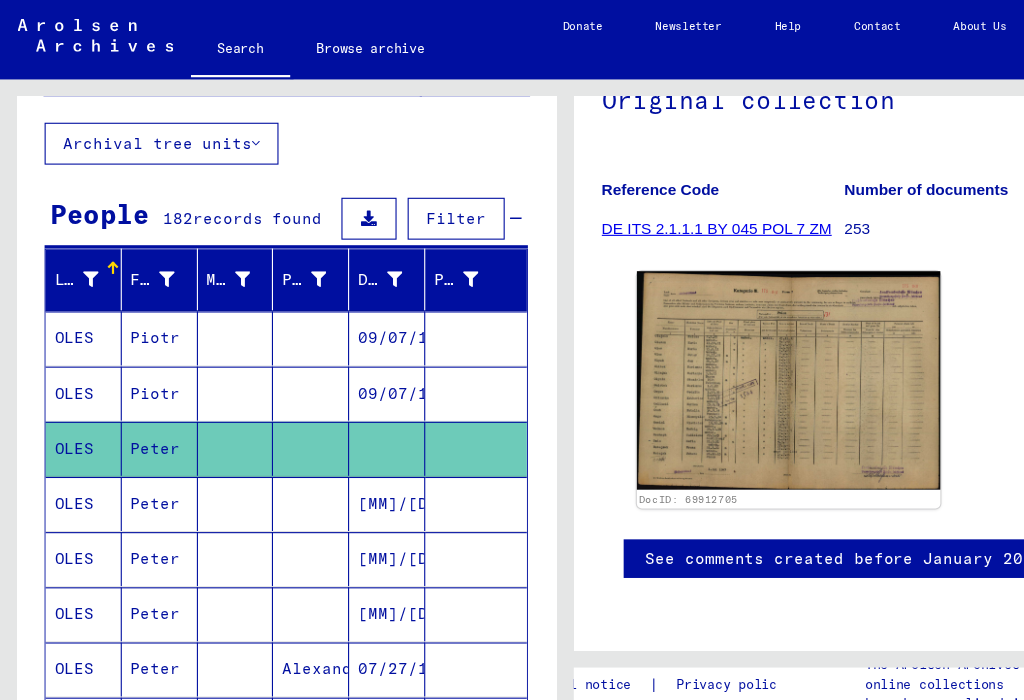click on "OLES" at bounding box center (75, 506) 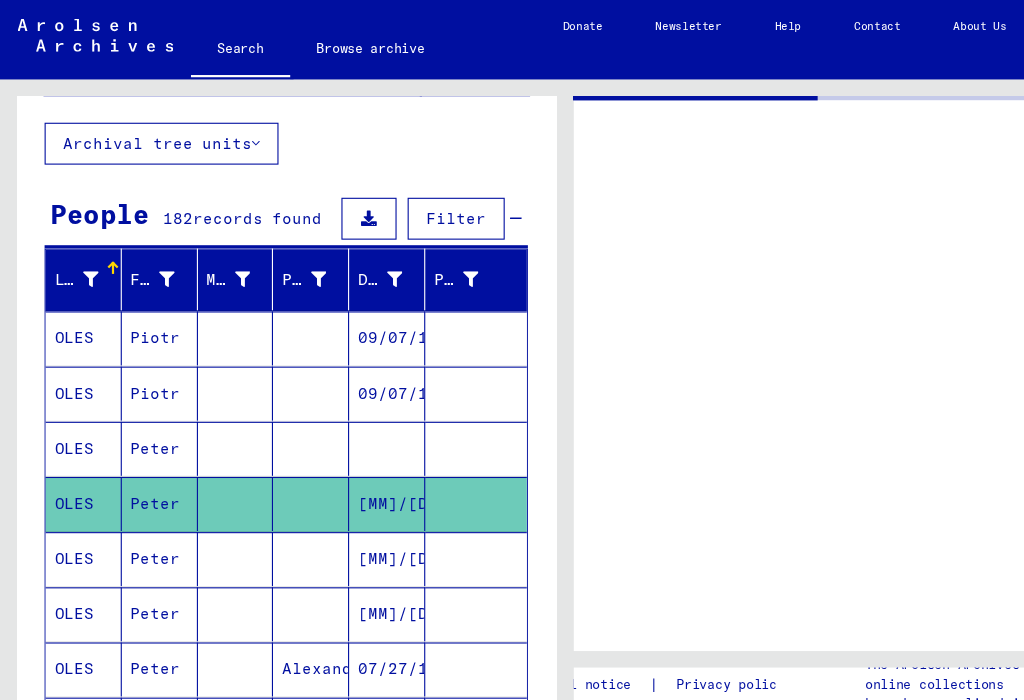 scroll, scrollTop: 0, scrollLeft: 0, axis: both 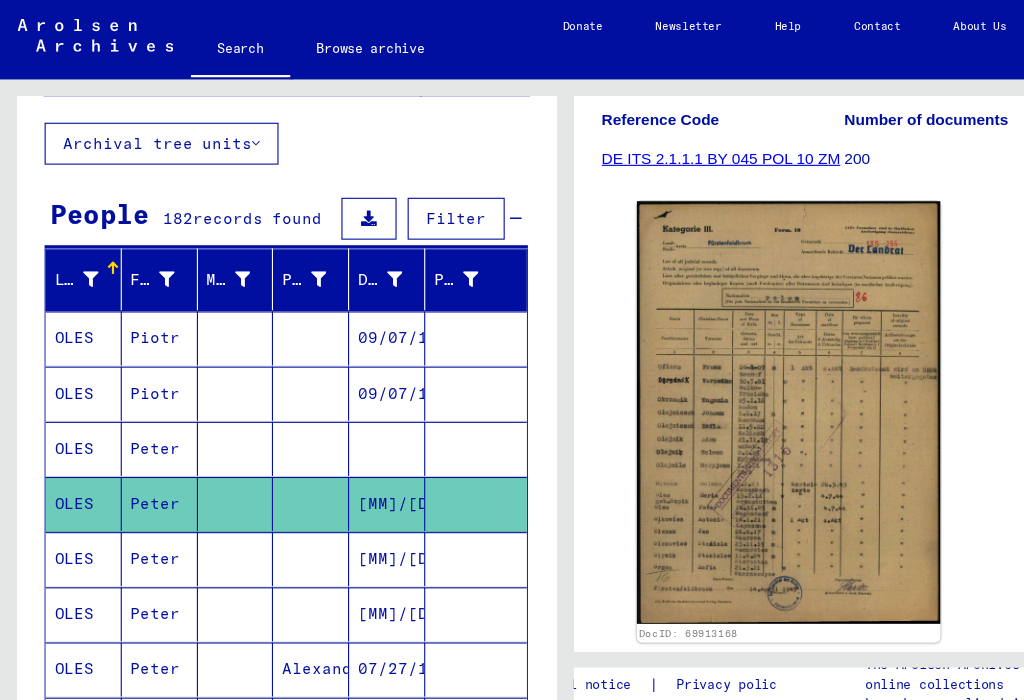 click 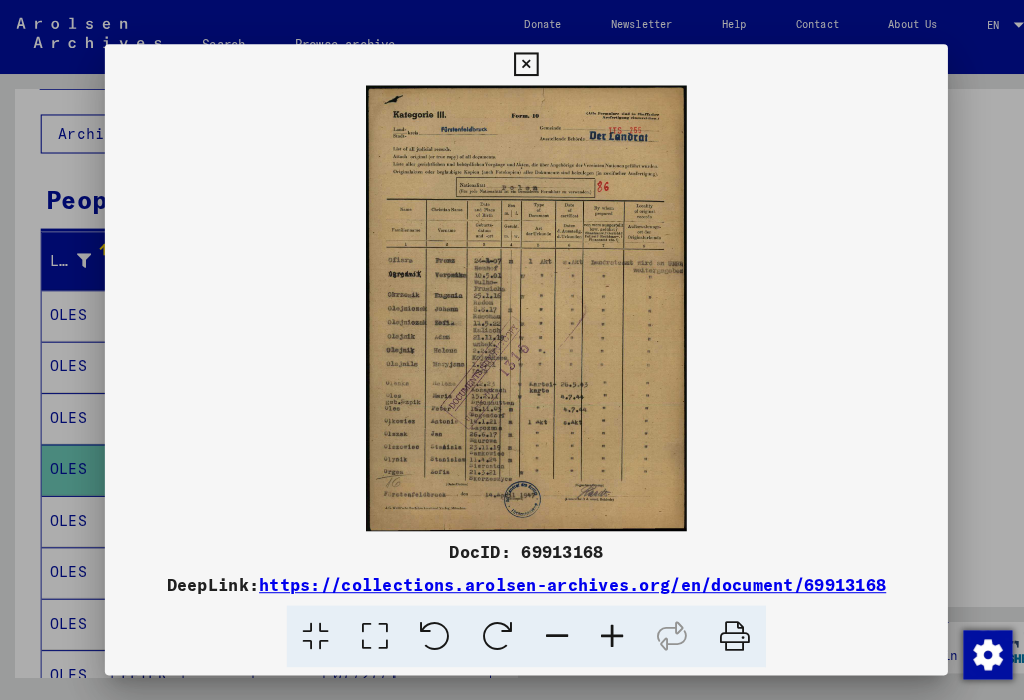 click at bounding box center [511, 300] 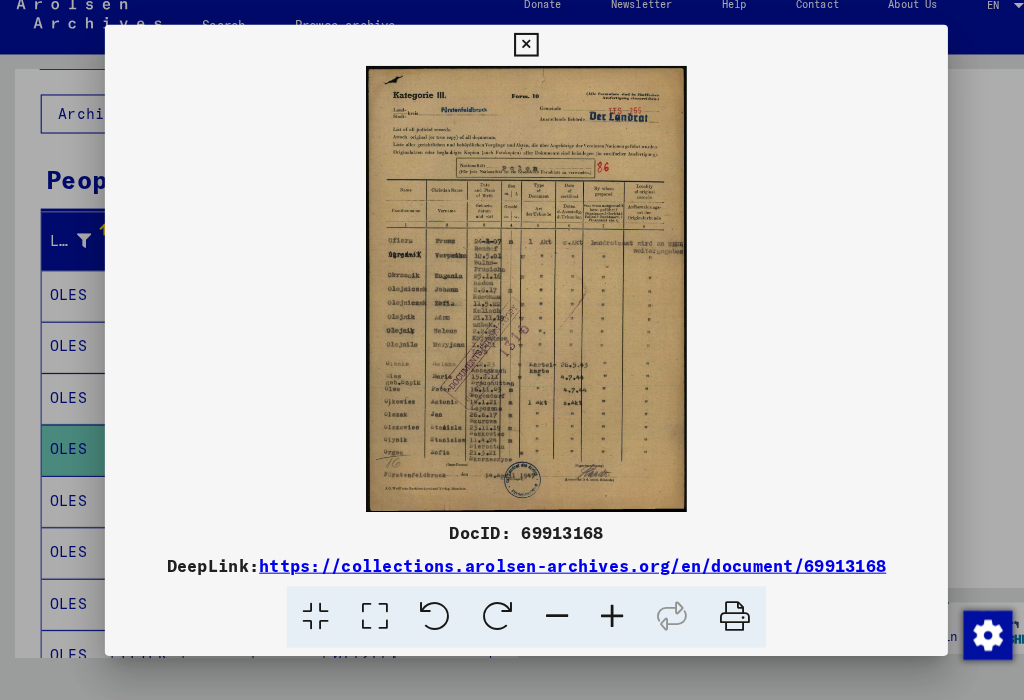 click at bounding box center [511, 63] 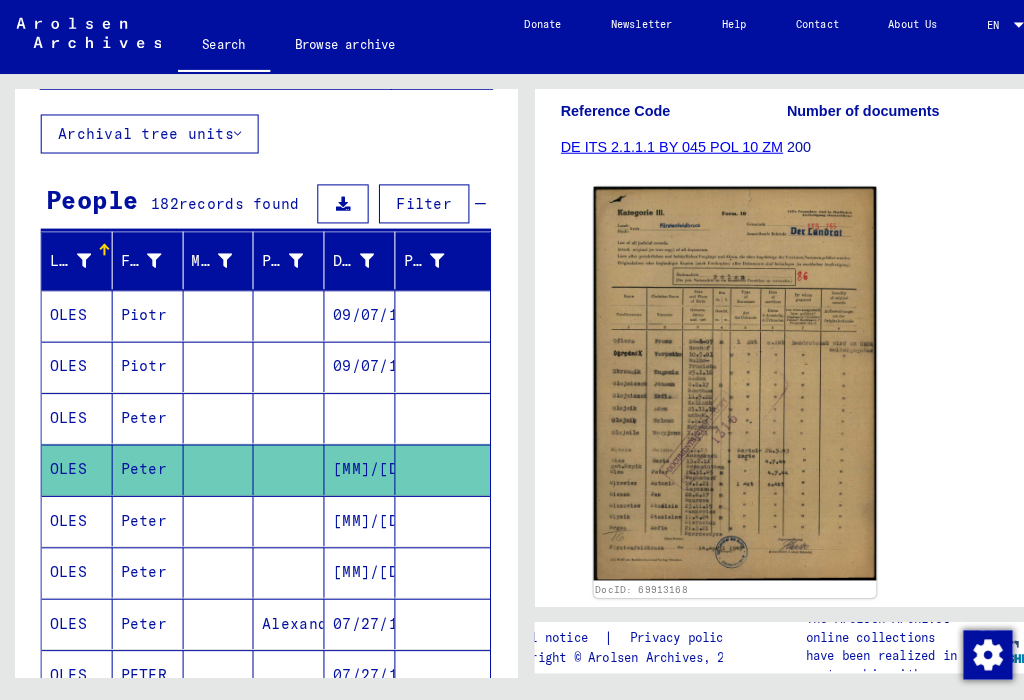 click on "OLES" at bounding box center [75, 556] 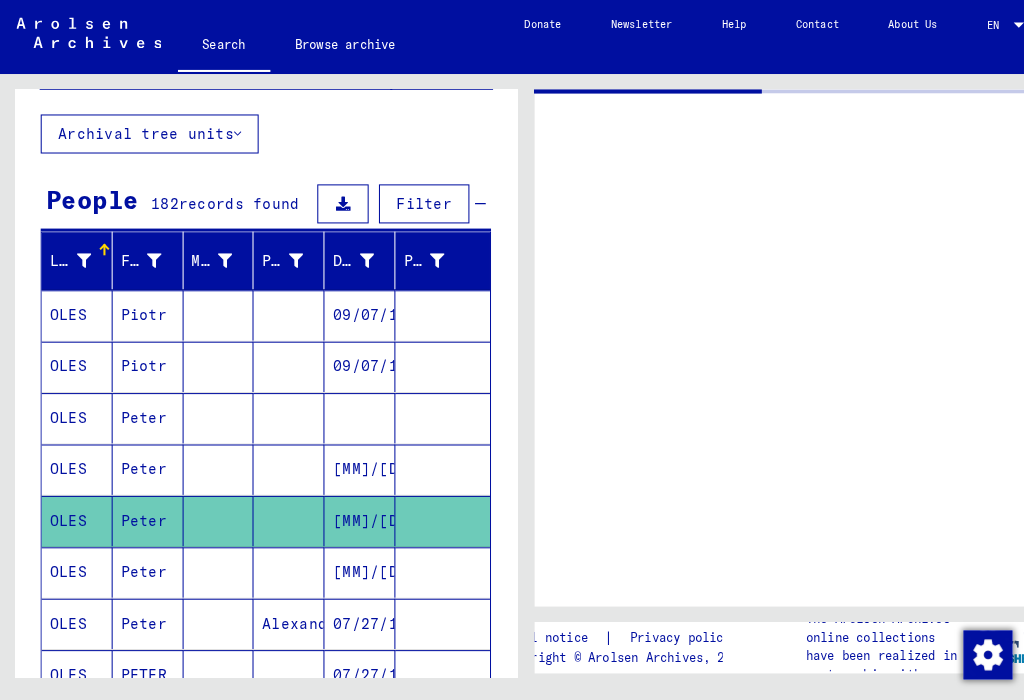 scroll, scrollTop: 0, scrollLeft: 0, axis: both 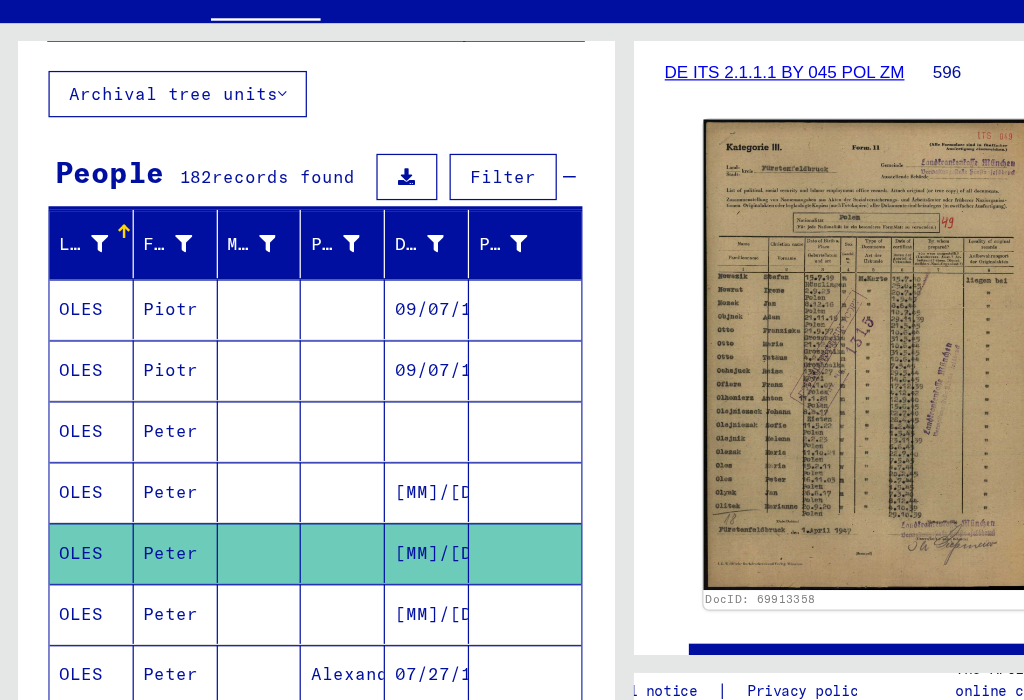 click on "OLES" at bounding box center [75, 406] 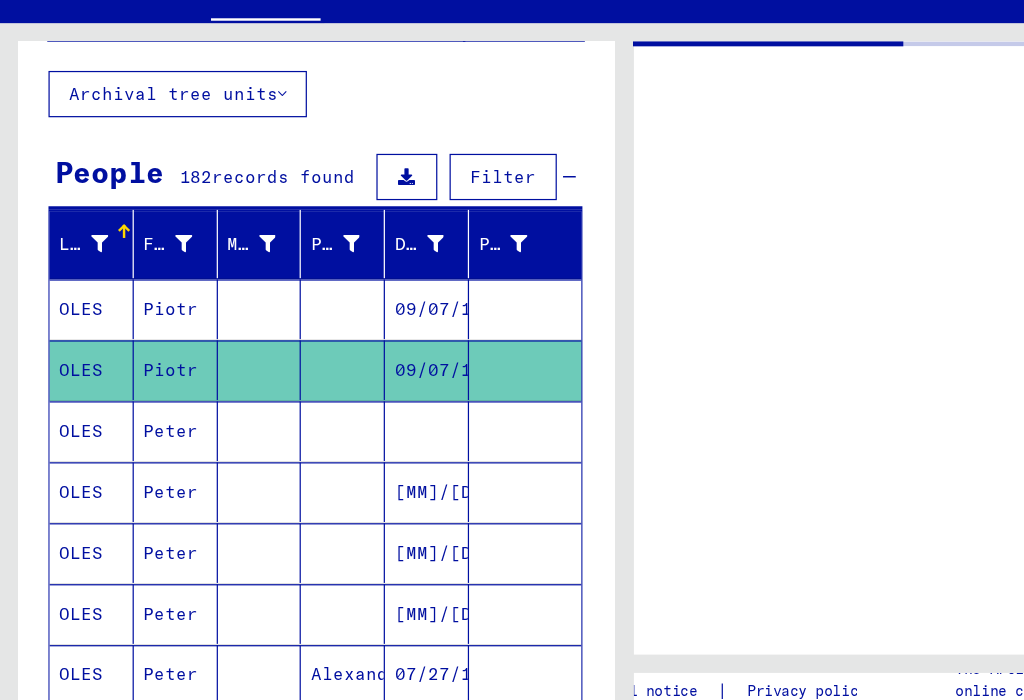 scroll, scrollTop: 0, scrollLeft: 0, axis: both 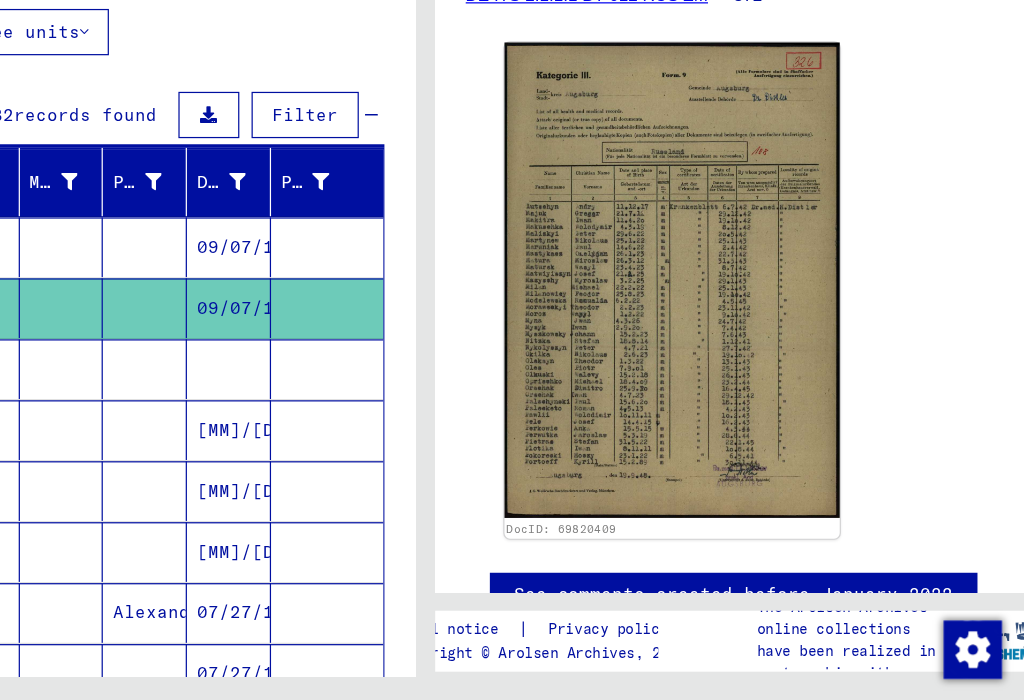 click 